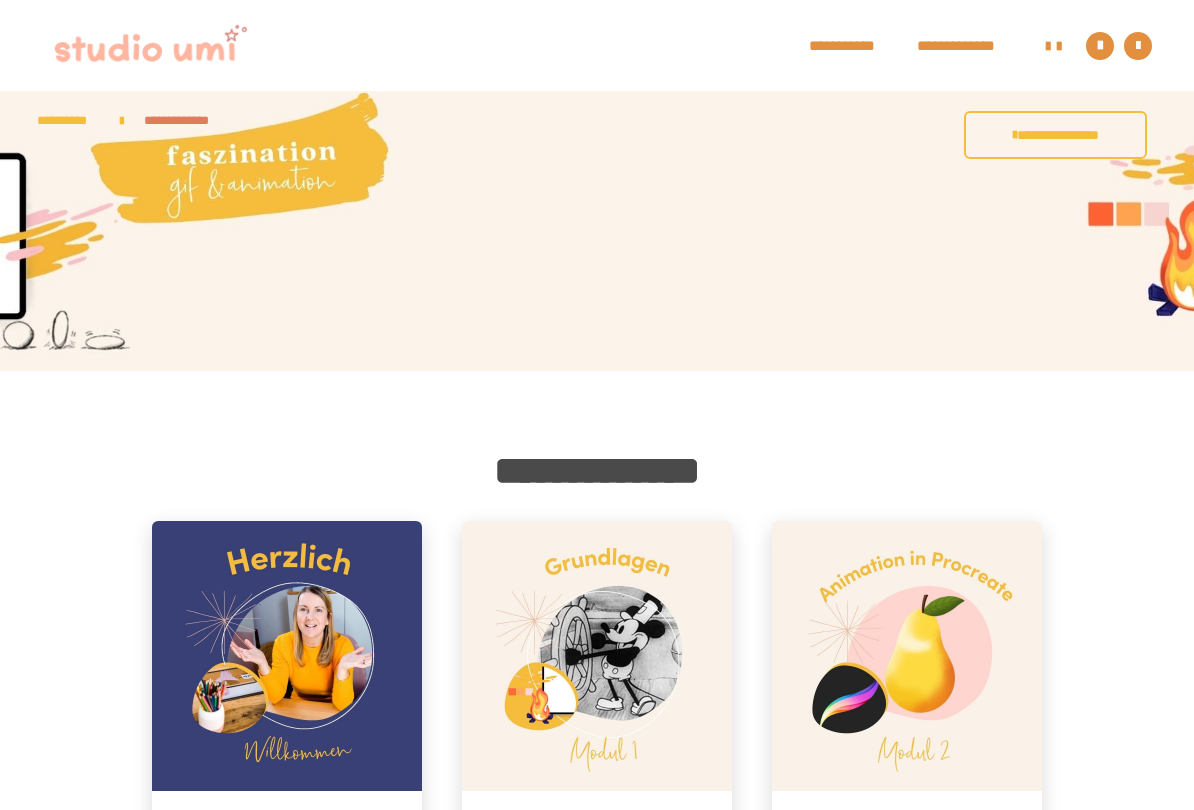 scroll, scrollTop: 924, scrollLeft: 3, axis: both 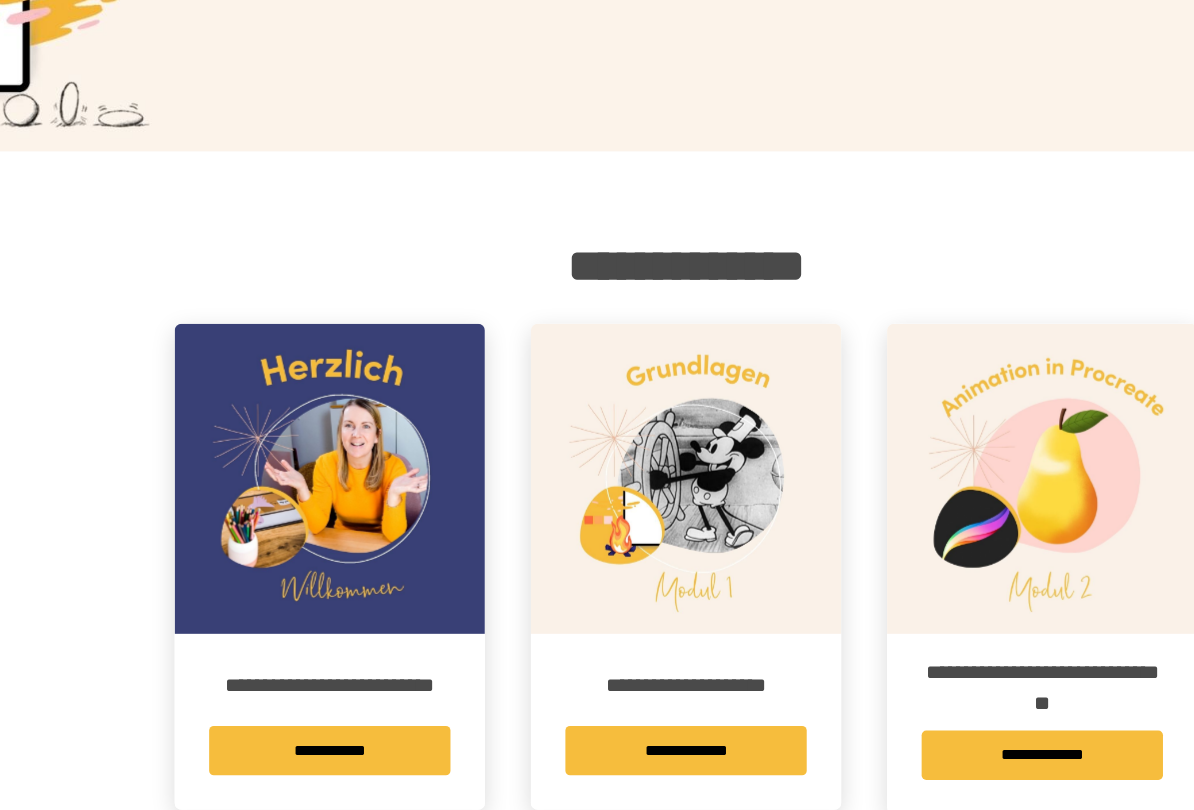 click on "**********" at bounding box center [287, 710] 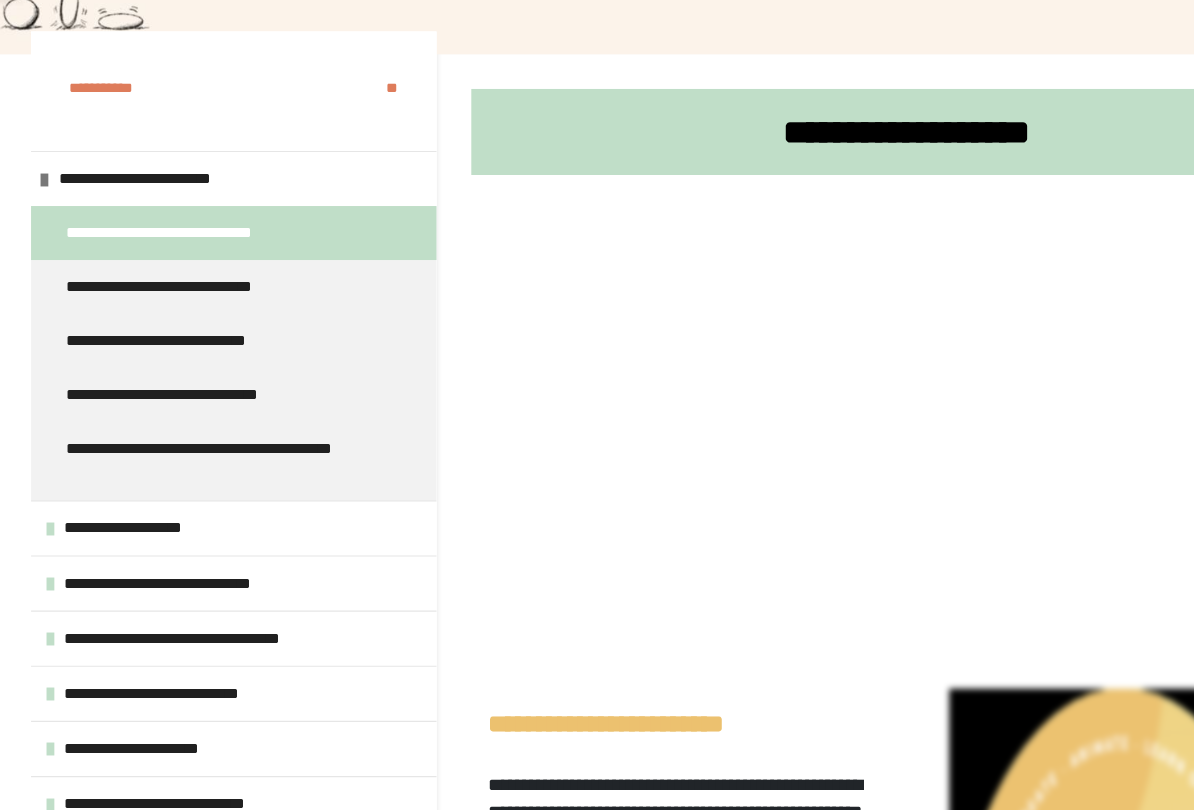 scroll, scrollTop: 222, scrollLeft: 0, axis: vertical 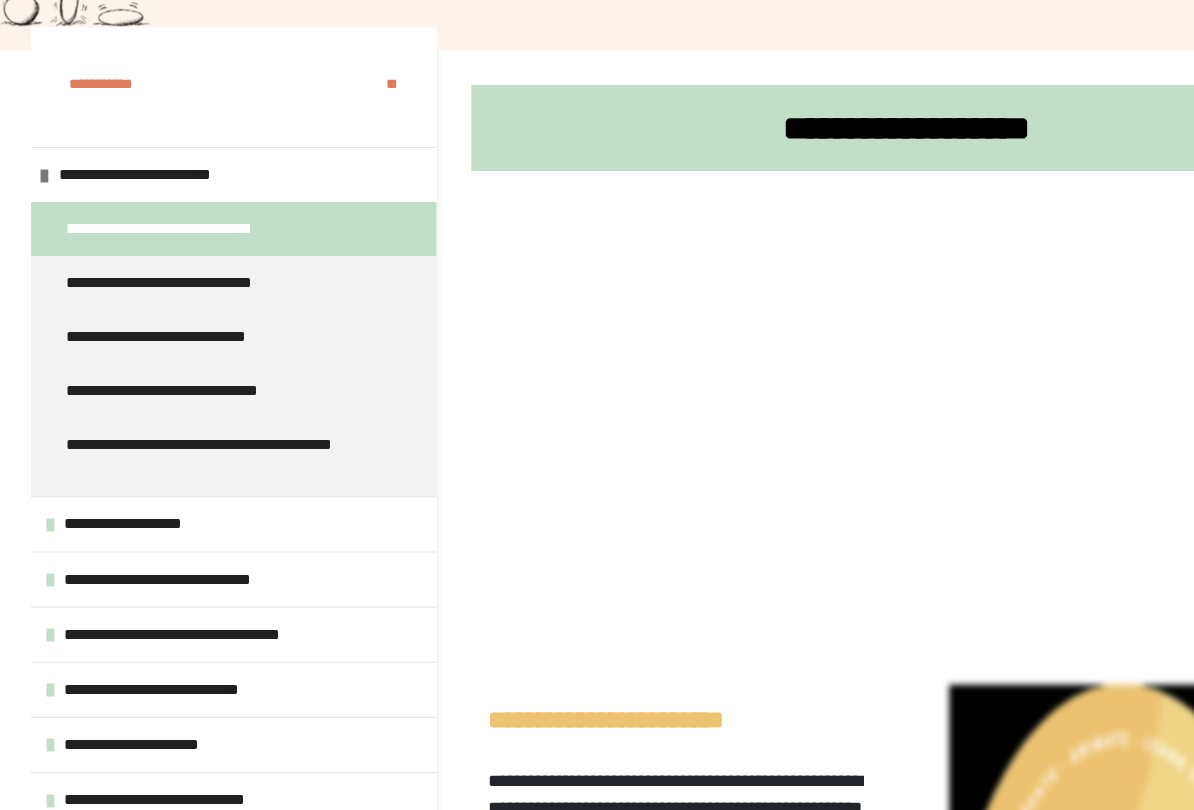 click on "**********" at bounding box center (203, 561) 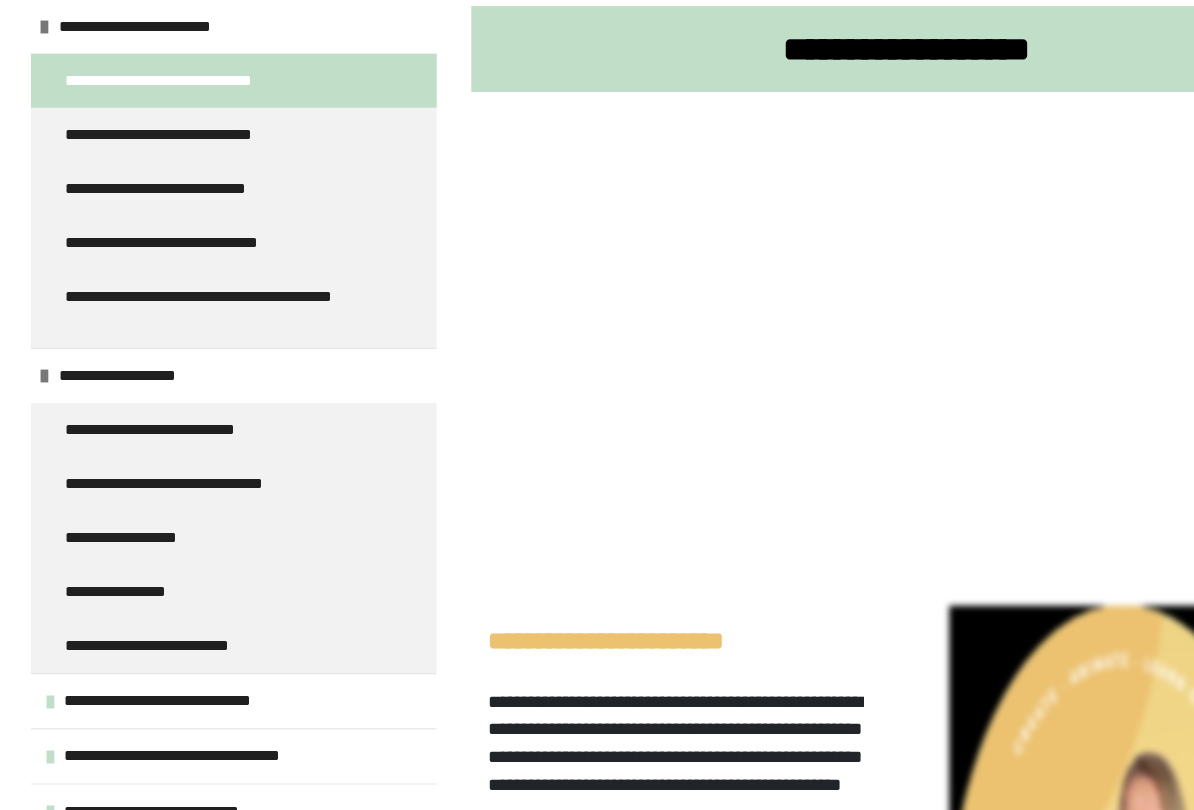 scroll, scrollTop: 323, scrollLeft: 0, axis: vertical 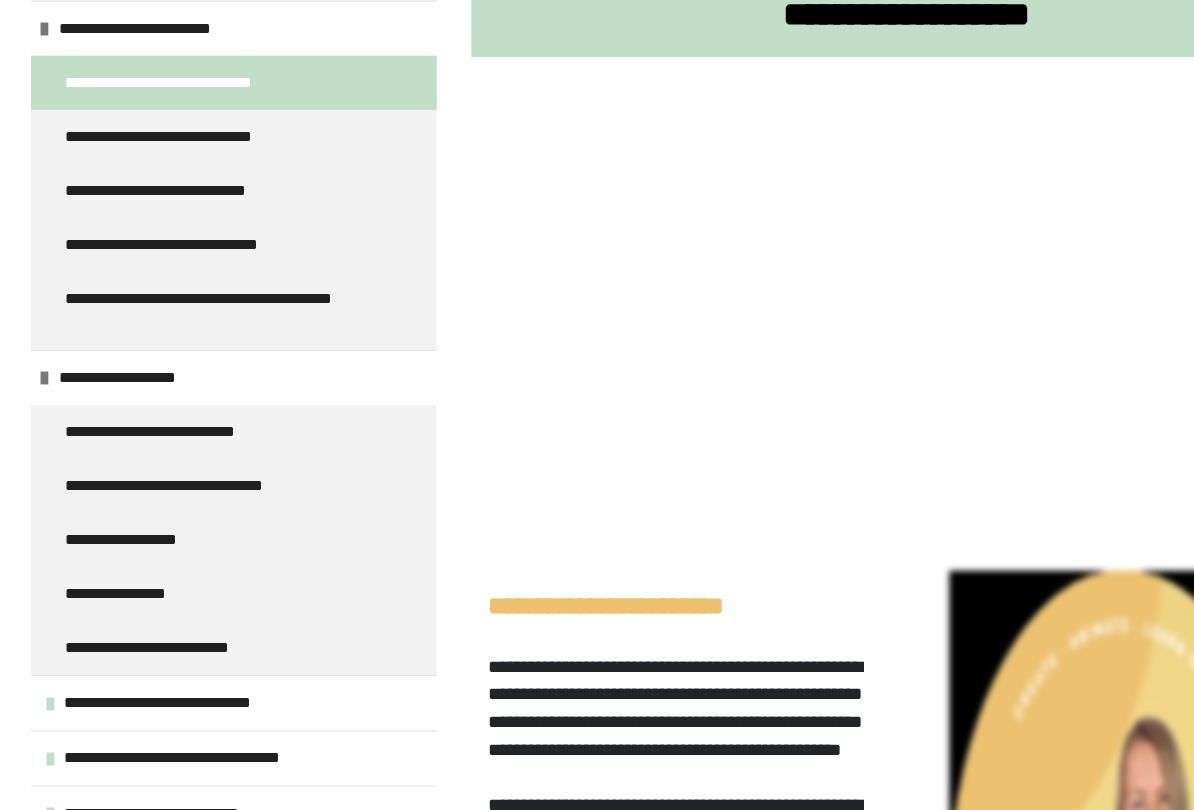 click on "**********" at bounding box center (160, 479) 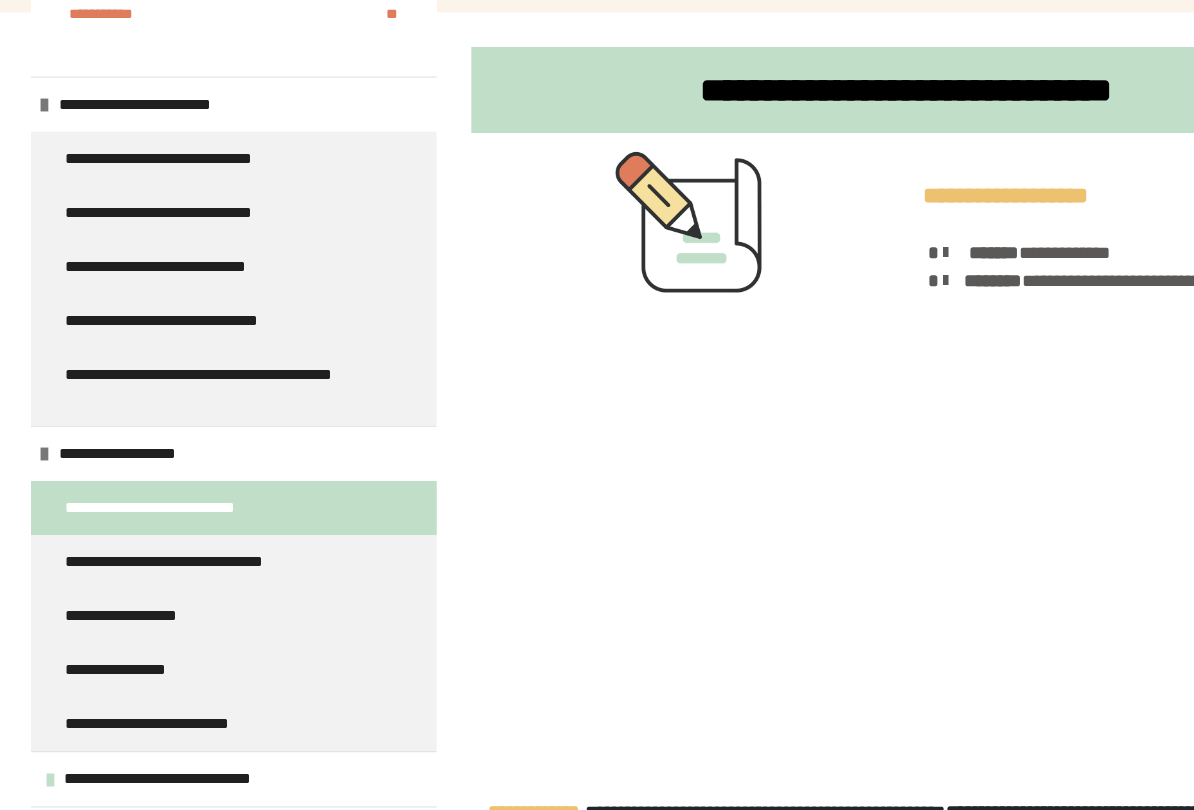 click on "**********" at bounding box center [125, 432] 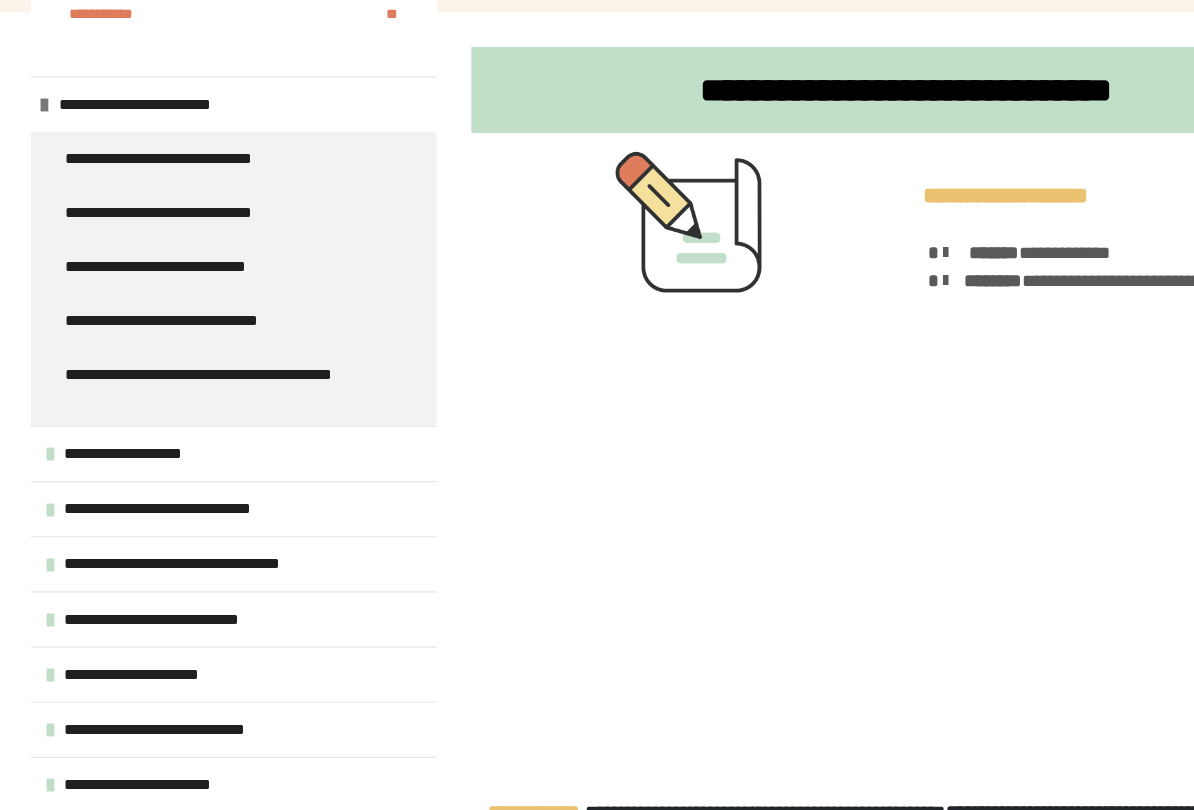 click on "**********" at bounding box center [130, 432] 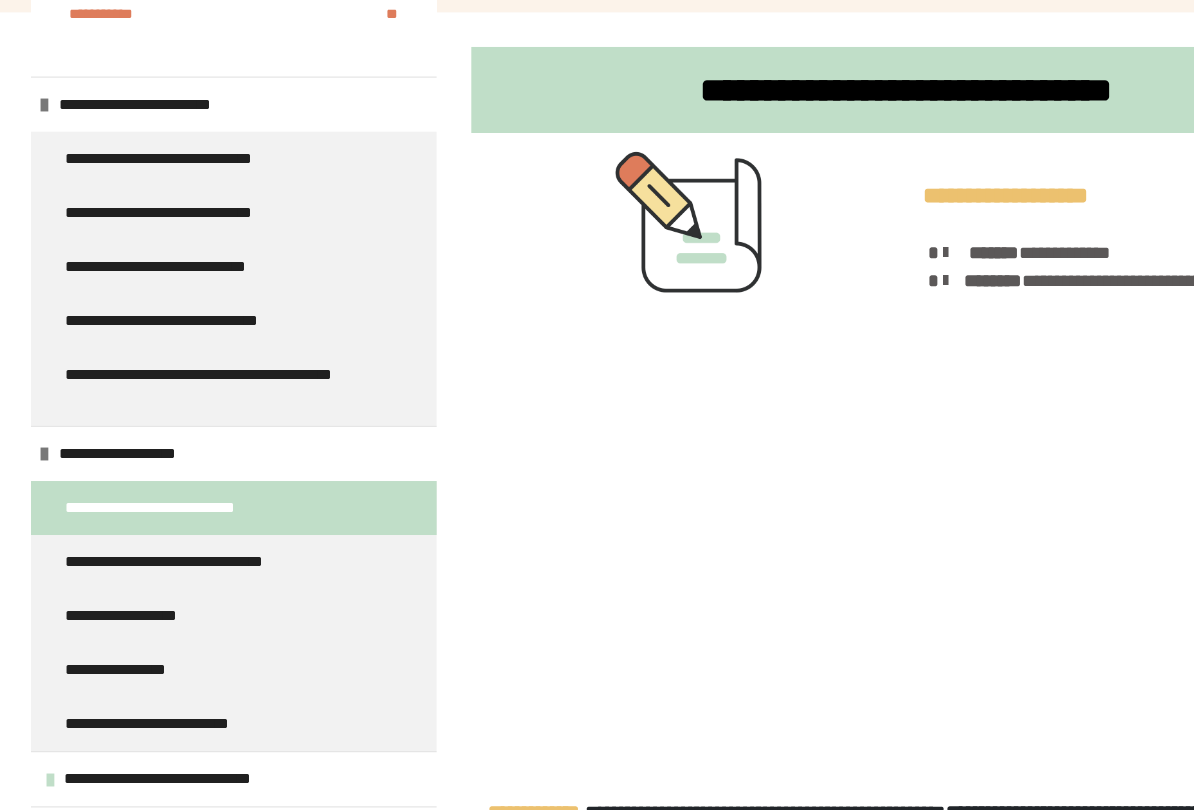 click on "**********" at bounding box center (160, 479) 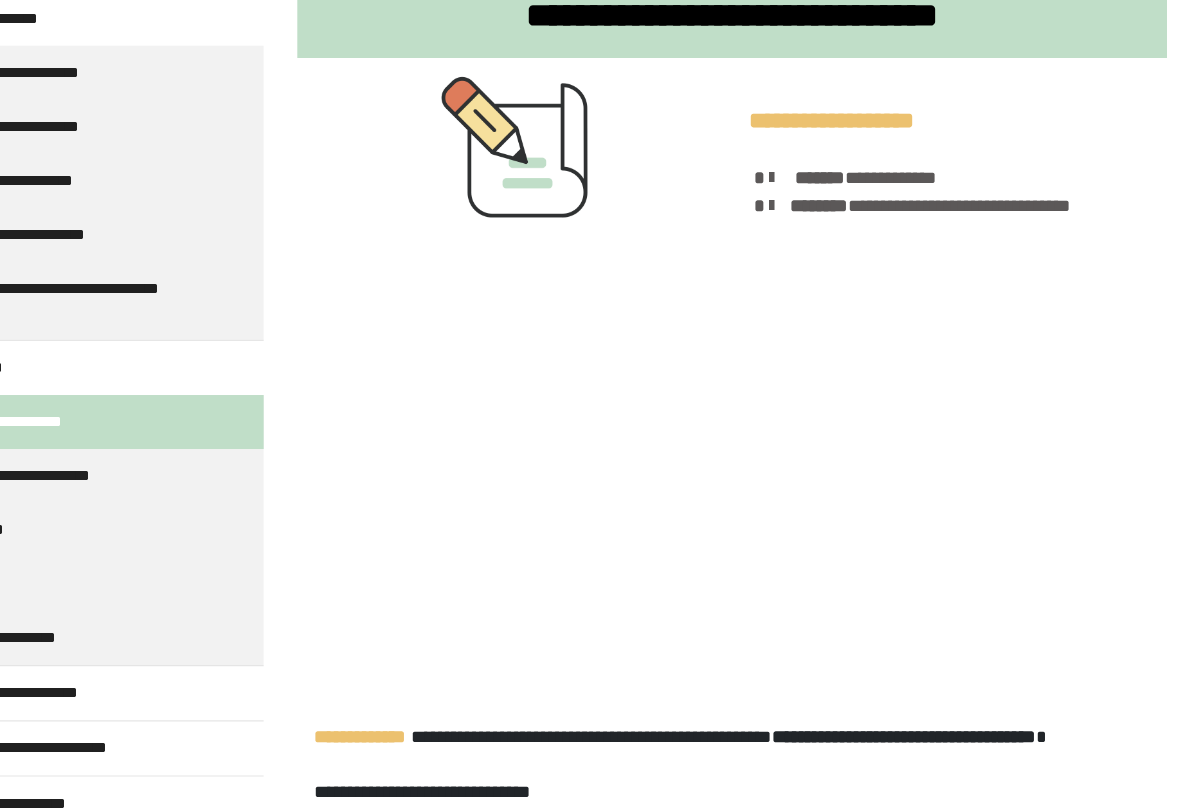 scroll, scrollTop: 17, scrollLeft: 0, axis: vertical 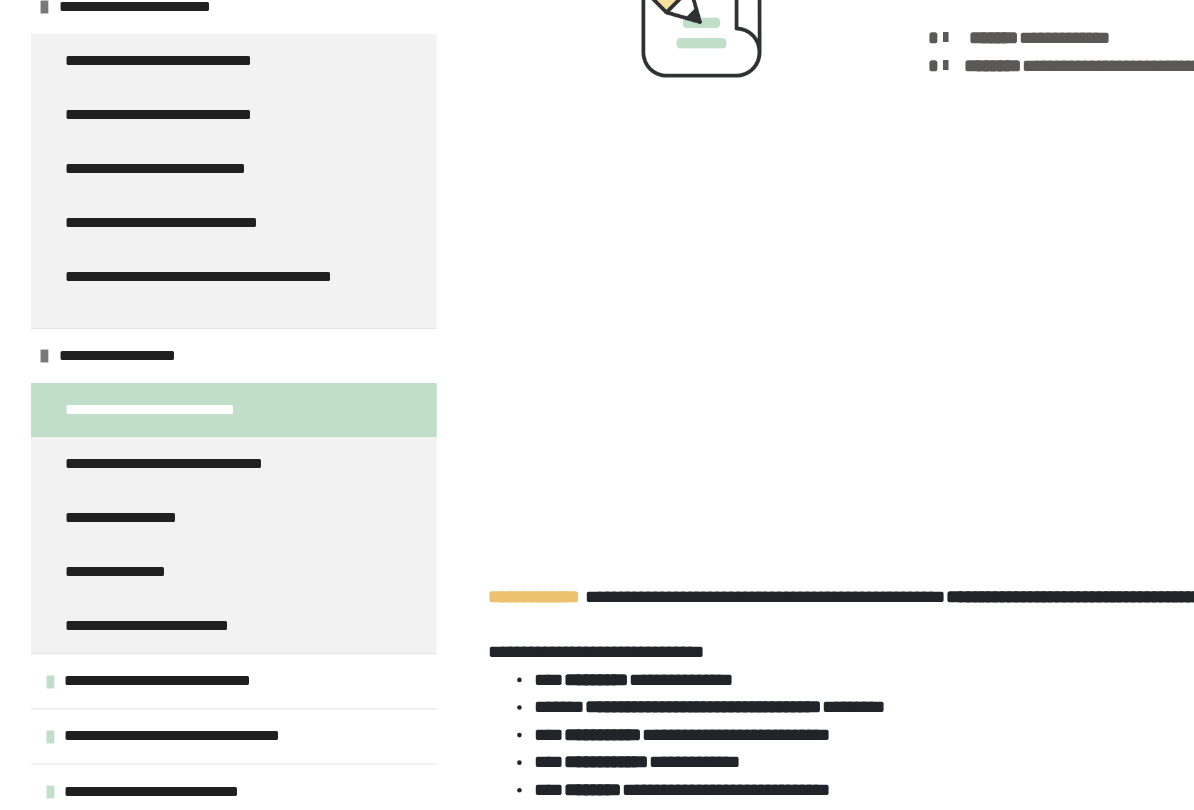 click on "**********" at bounding box center (184, 509) 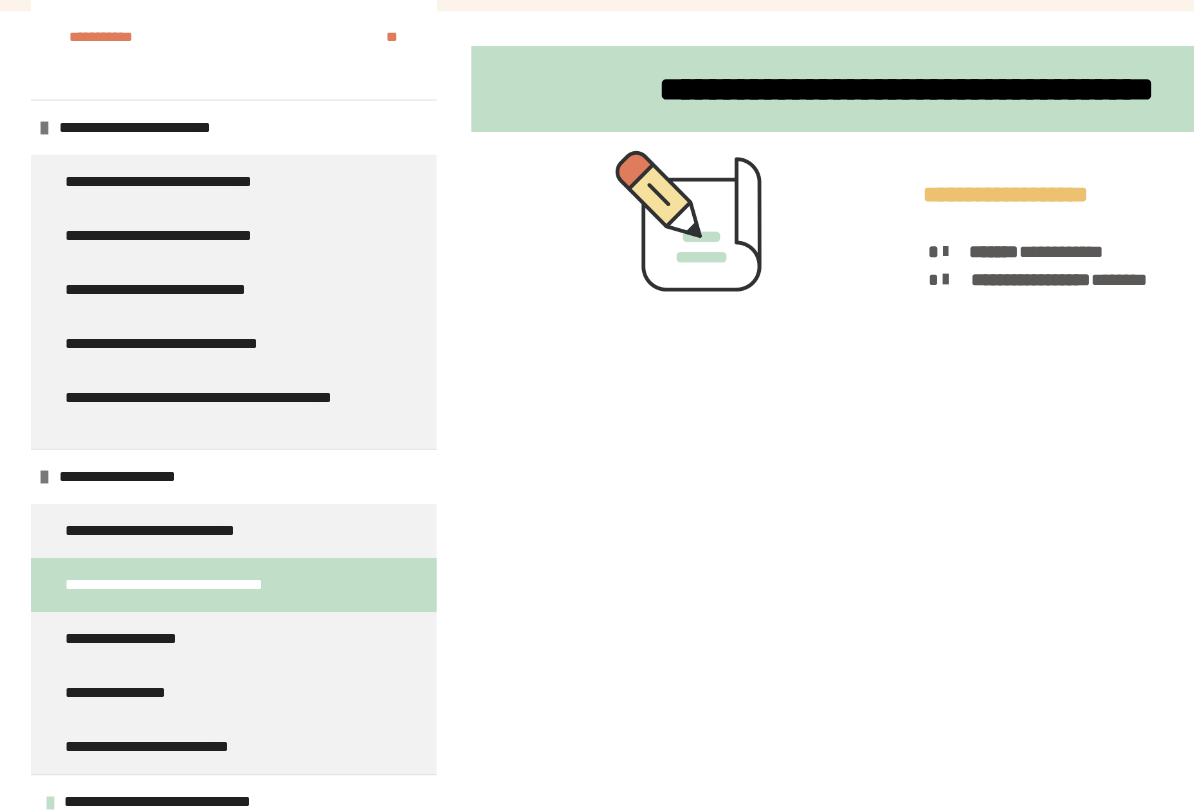 scroll, scrollTop: 361, scrollLeft: 0, axis: vertical 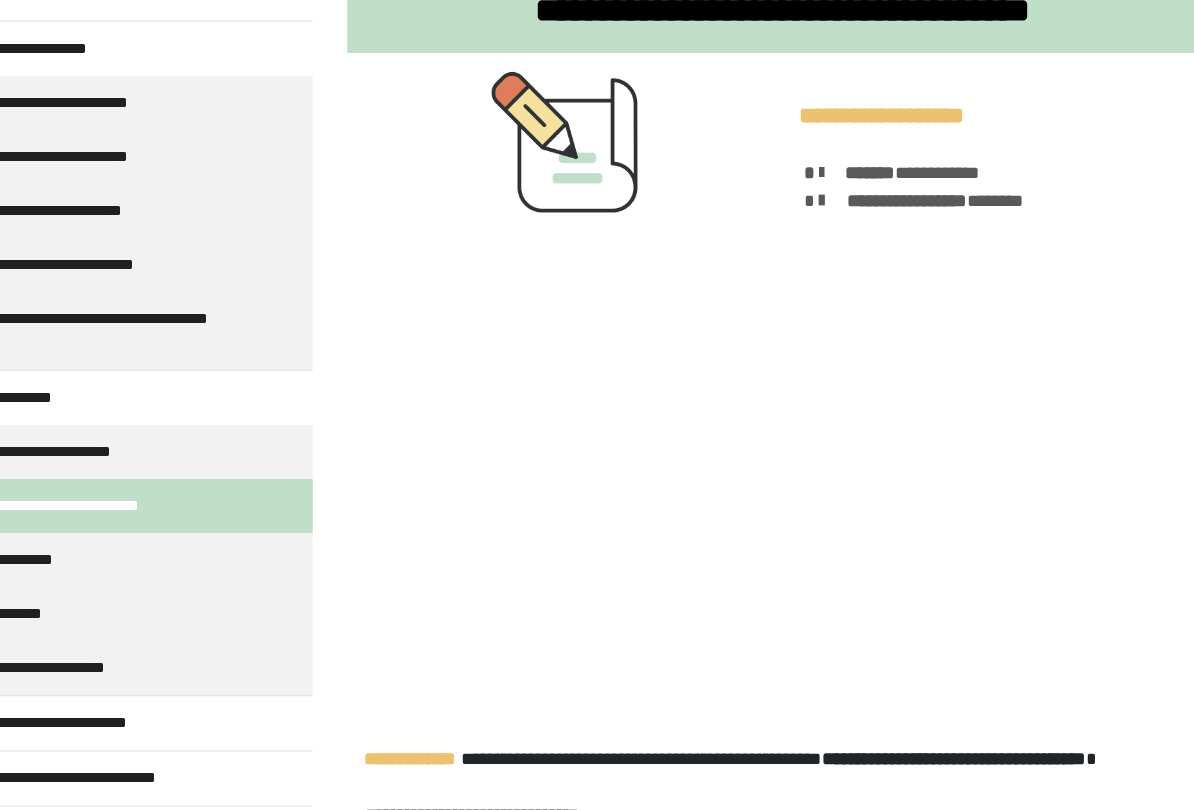 click on "**********" at bounding box center [128, 556] 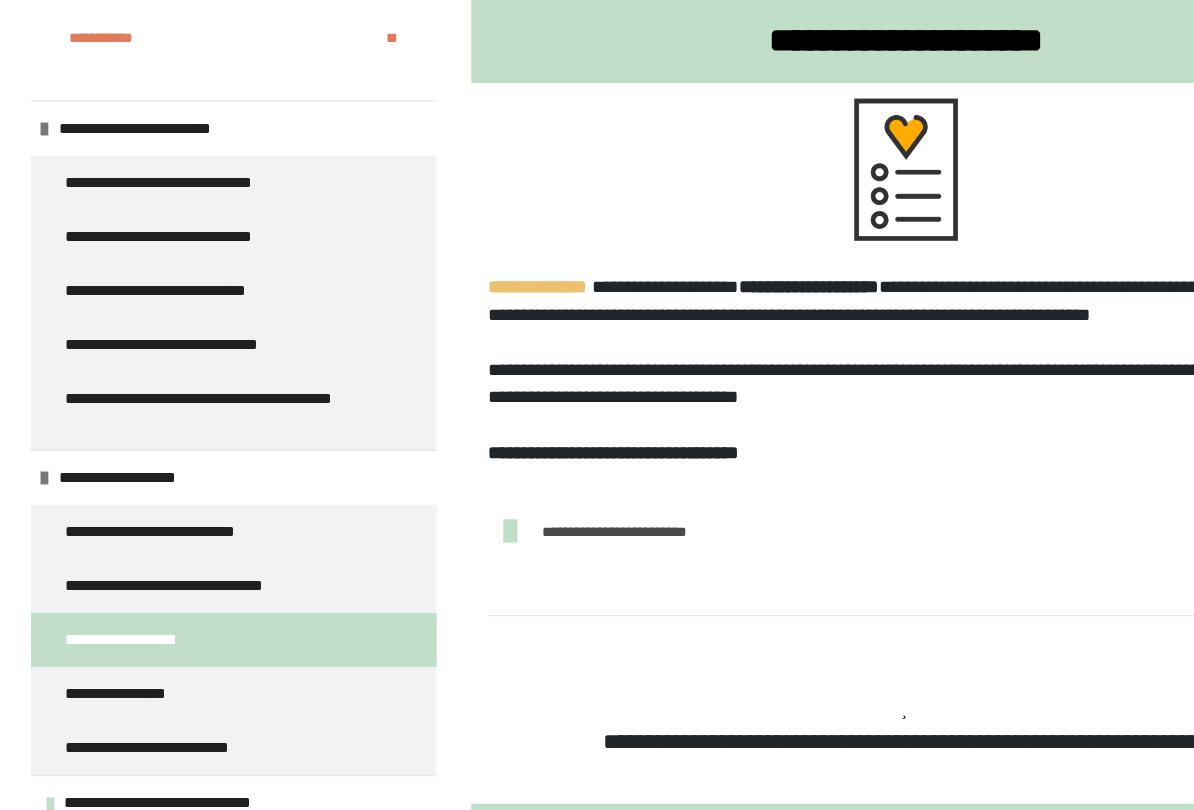 scroll, scrollTop: 402, scrollLeft: 0, axis: vertical 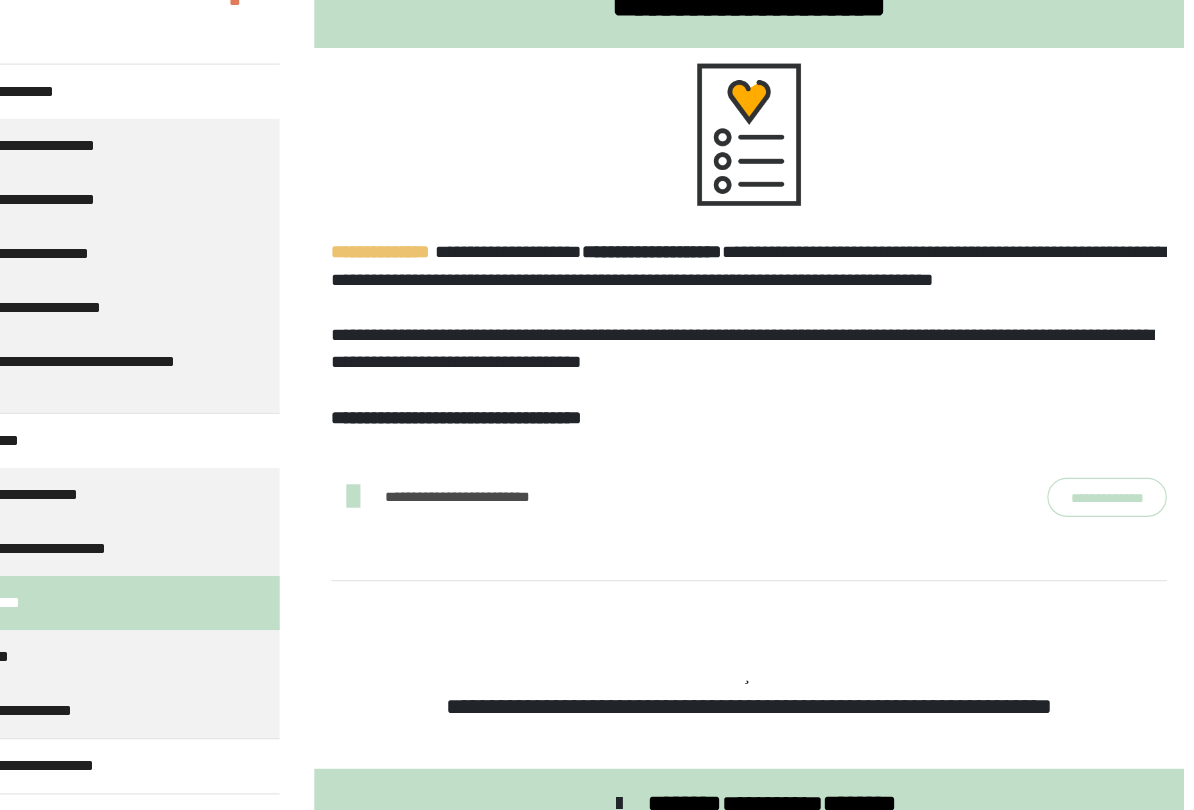 click on "**********" at bounding box center [568, 464] 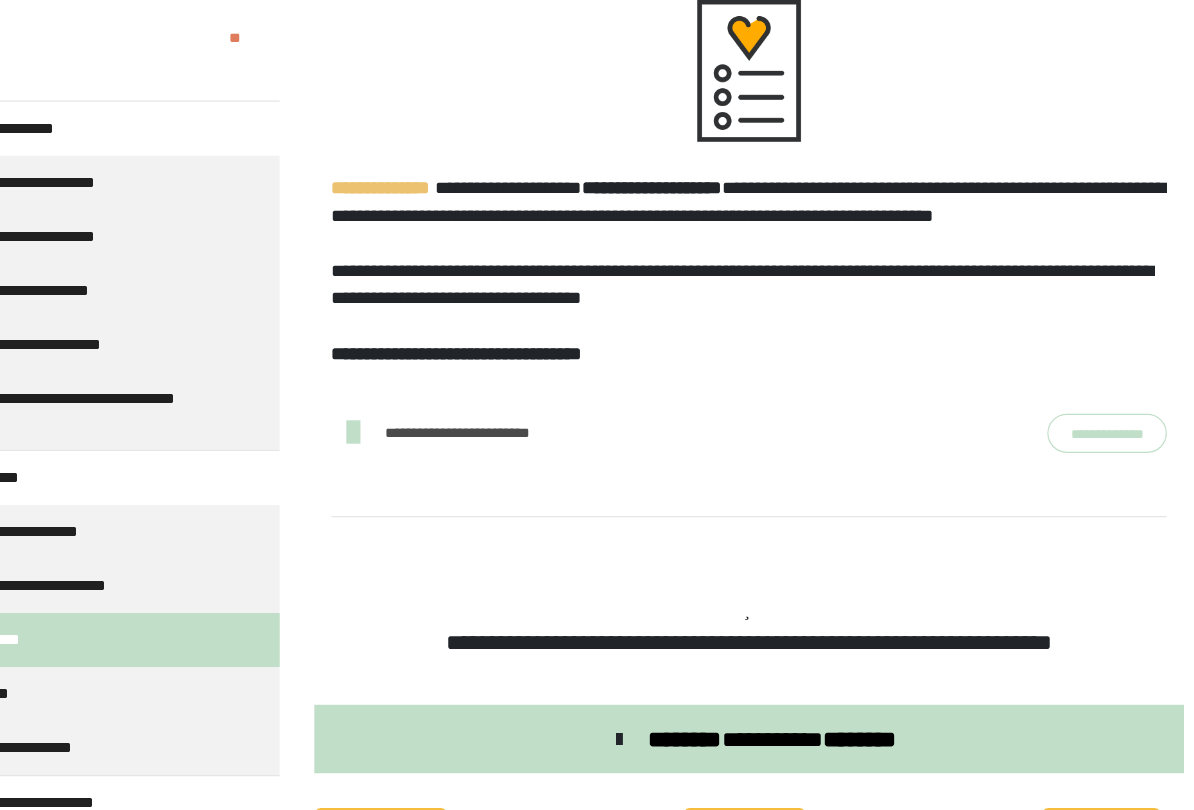 scroll, scrollTop: 490, scrollLeft: 0, axis: vertical 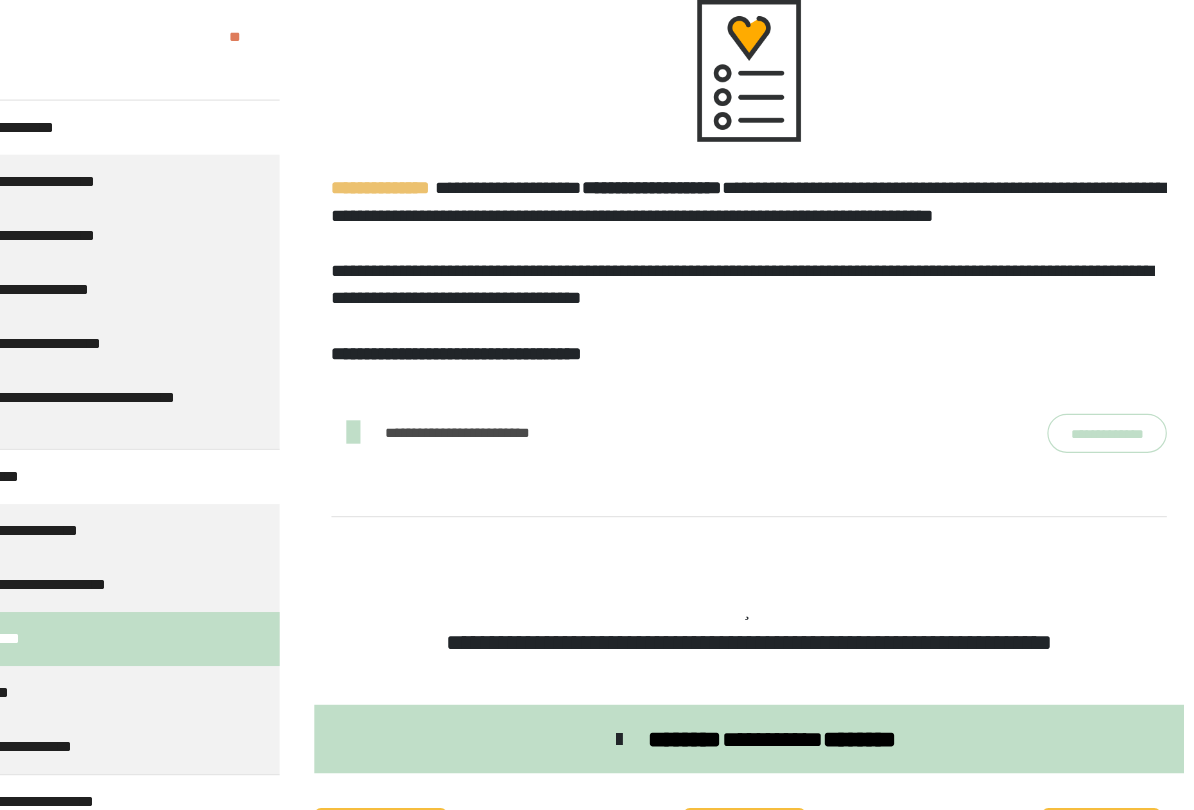 click on "**********" at bounding box center [1100, 377] 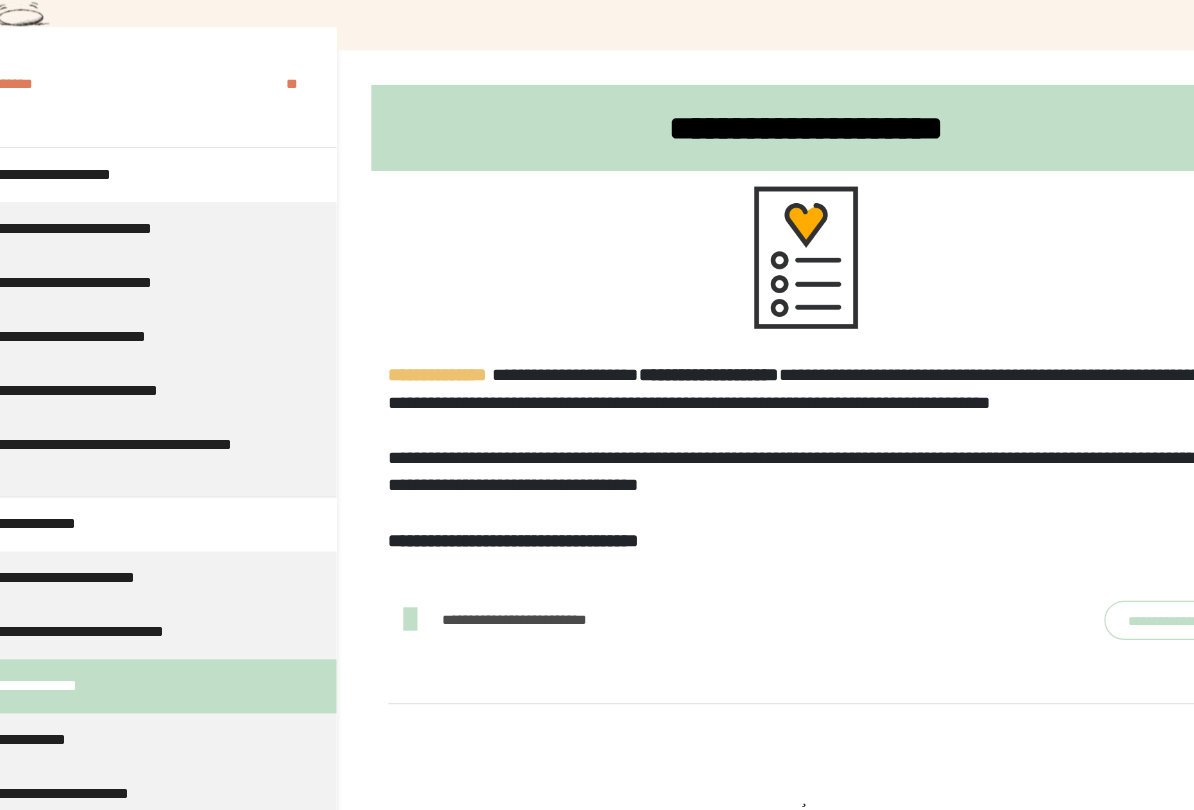 scroll, scrollTop: 298, scrollLeft: 0, axis: vertical 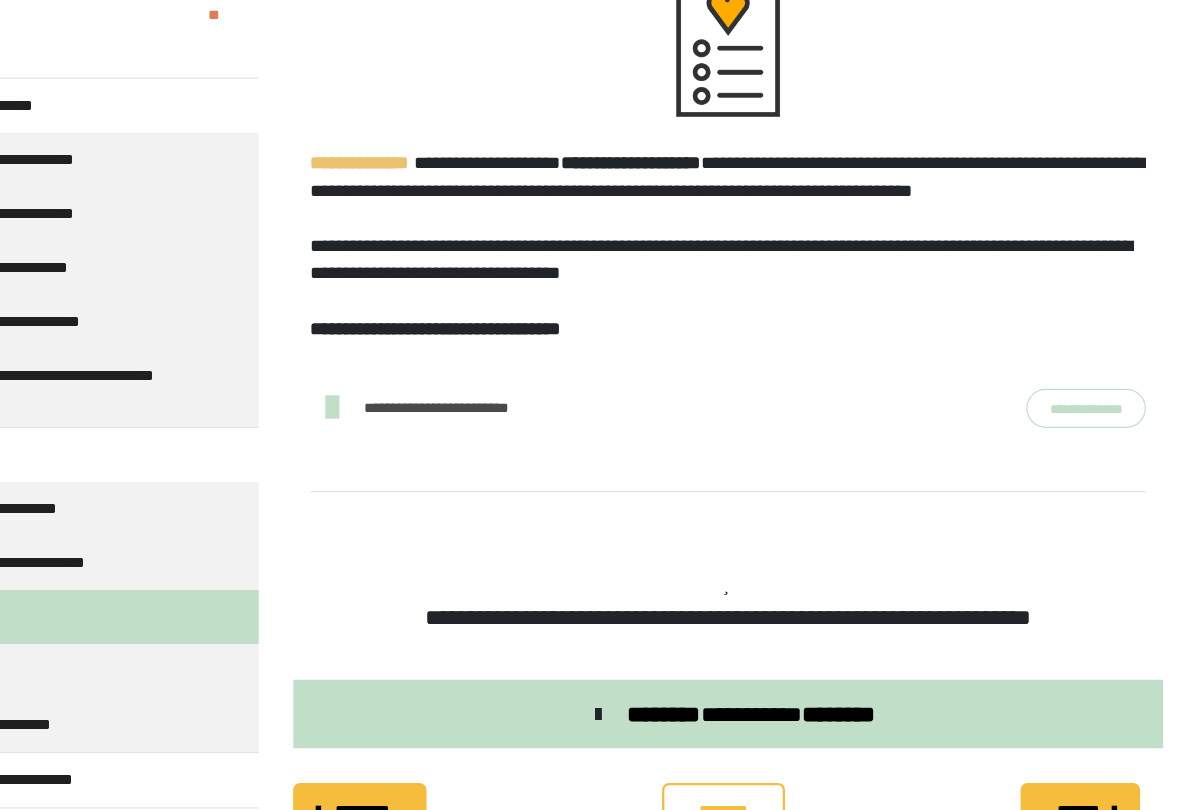 click at bounding box center [444, 362] 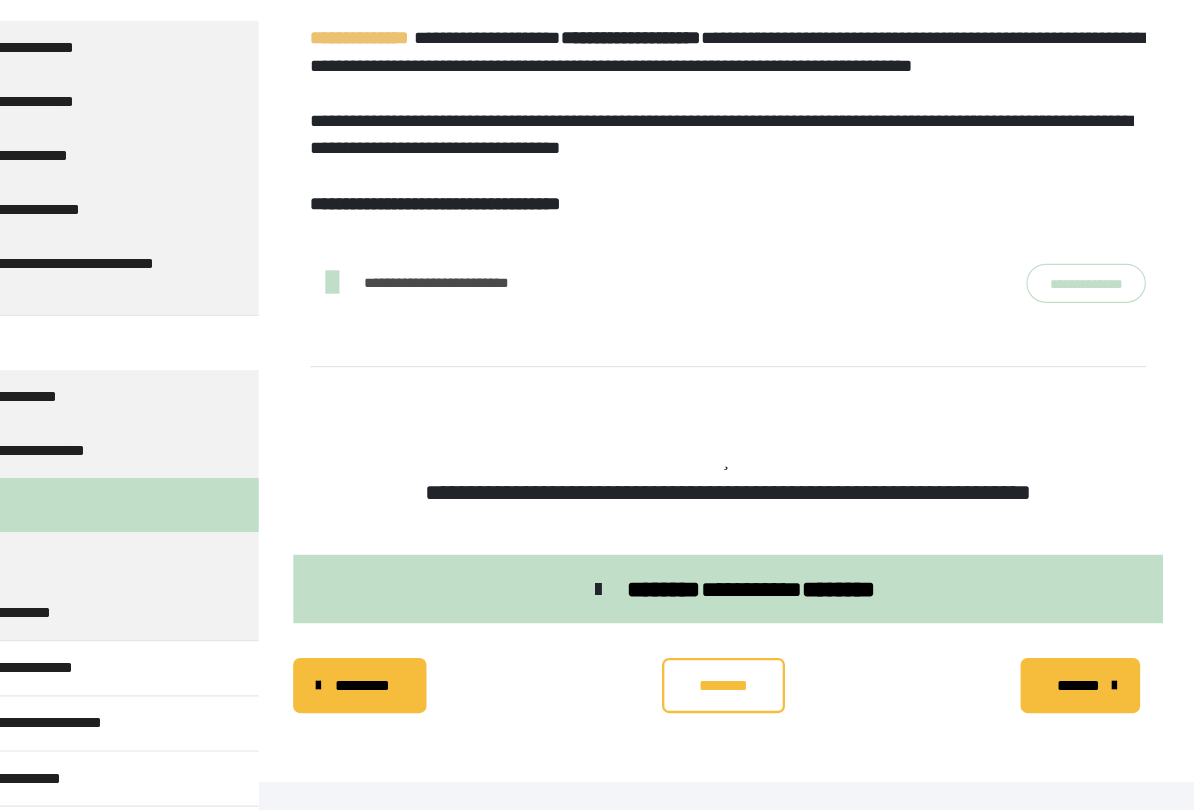 scroll, scrollTop: 521, scrollLeft: 0, axis: vertical 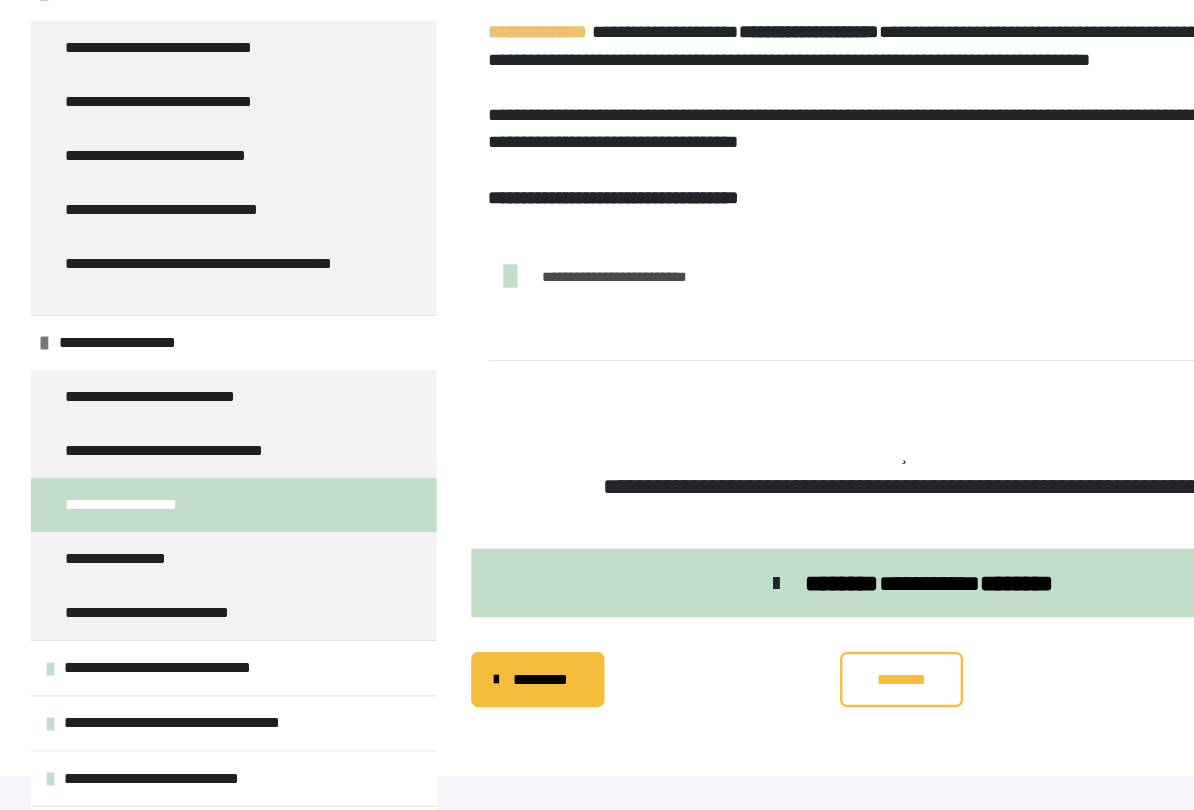 click on "**********" at bounding box center (120, 591) 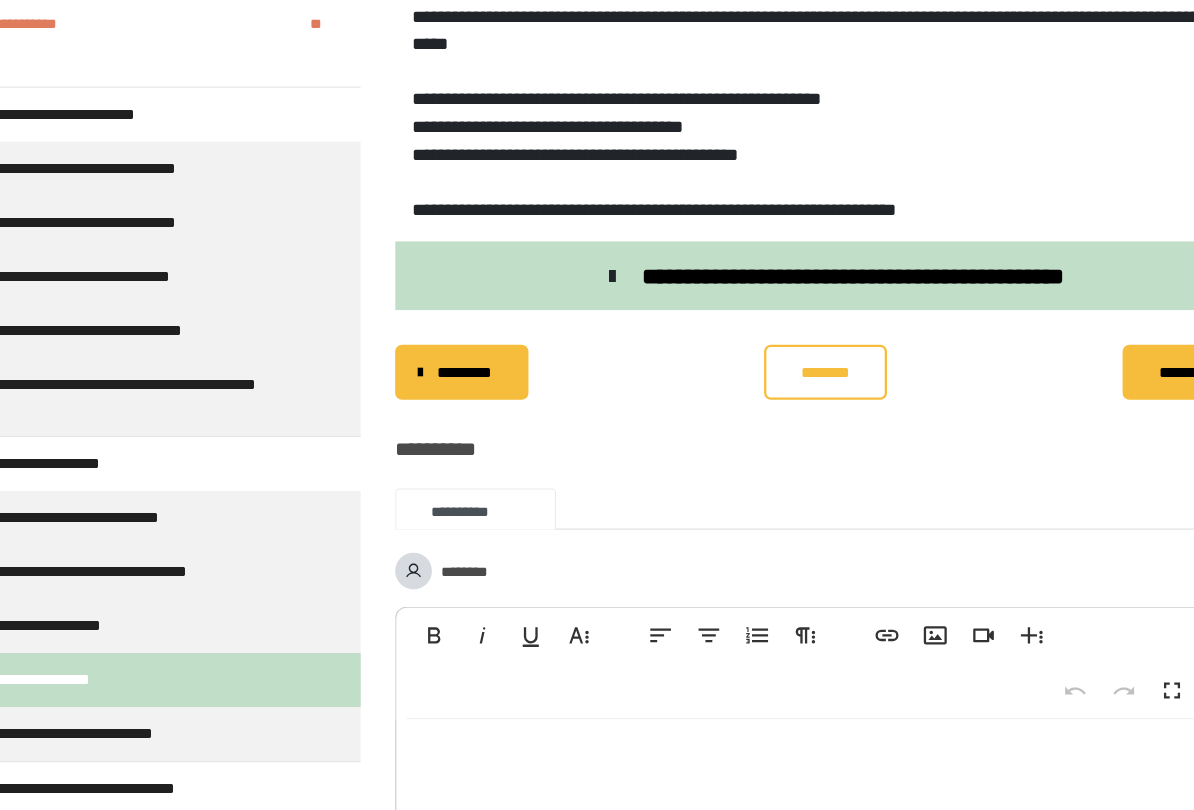 scroll, scrollTop: 628, scrollLeft: 0, axis: vertical 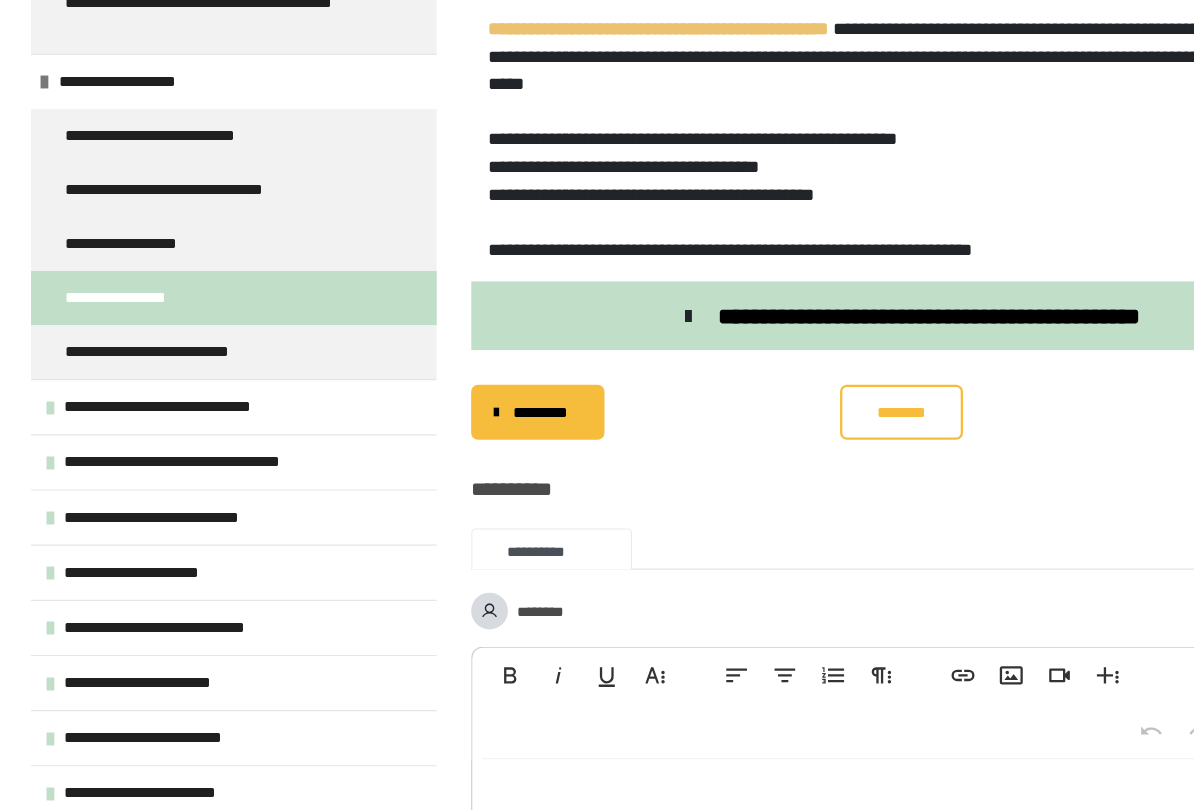 click on "**********" at bounding box center (170, 354) 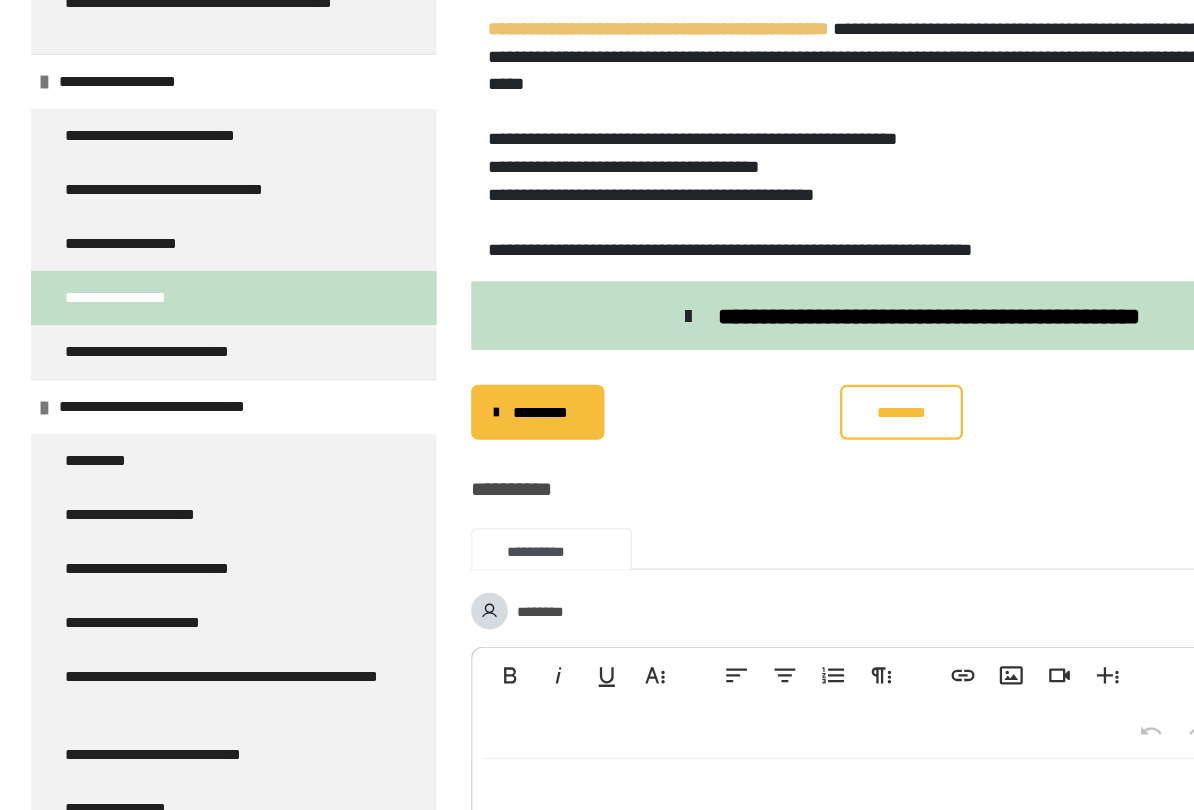click on "**********" at bounding box center (97, 401) 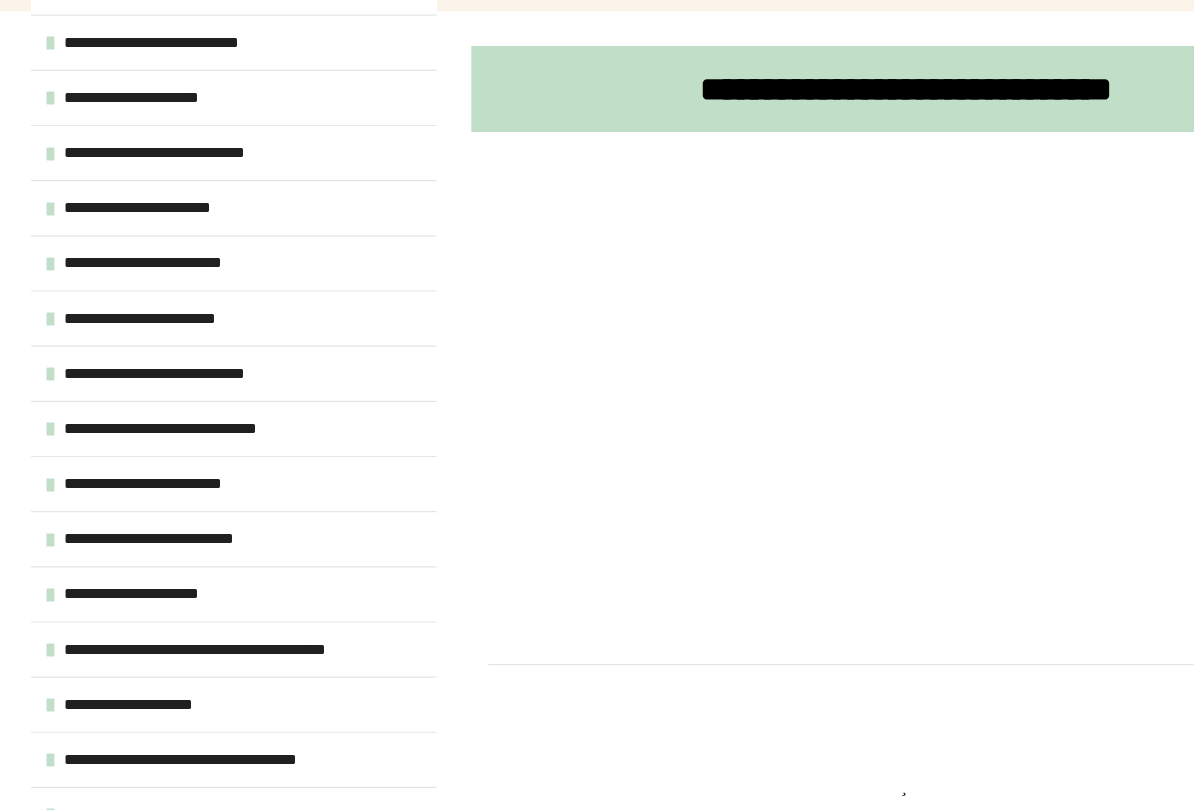 scroll, scrollTop: 1122, scrollLeft: 0, axis: vertical 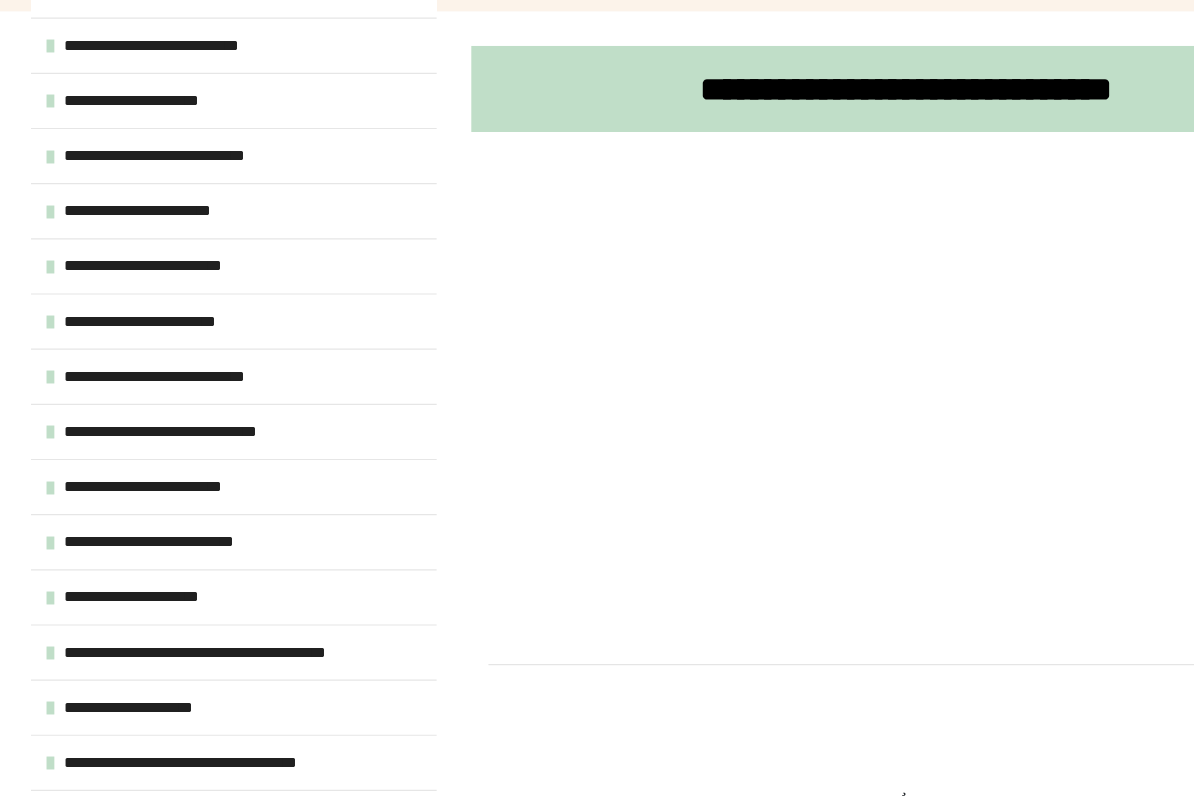 click at bounding box center [788, 590] 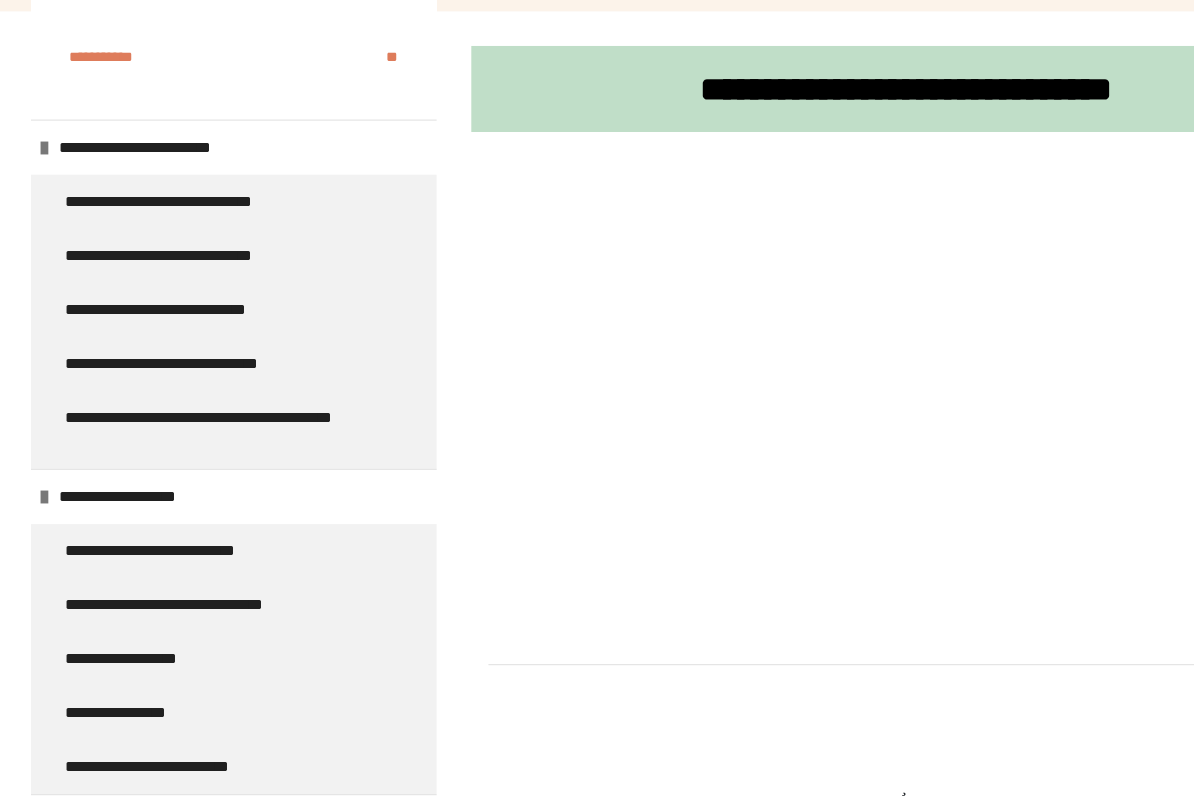 scroll, scrollTop: 0, scrollLeft: 0, axis: both 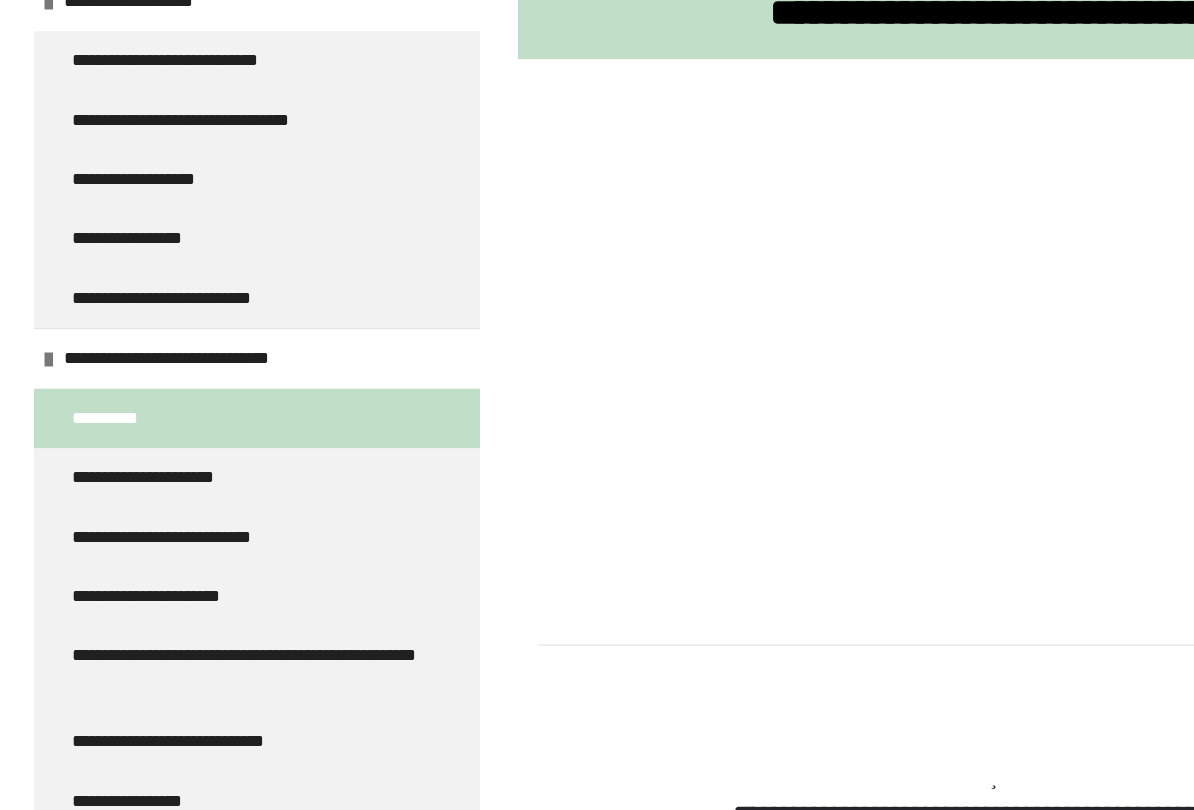 click on "**********" at bounding box center [150, 378] 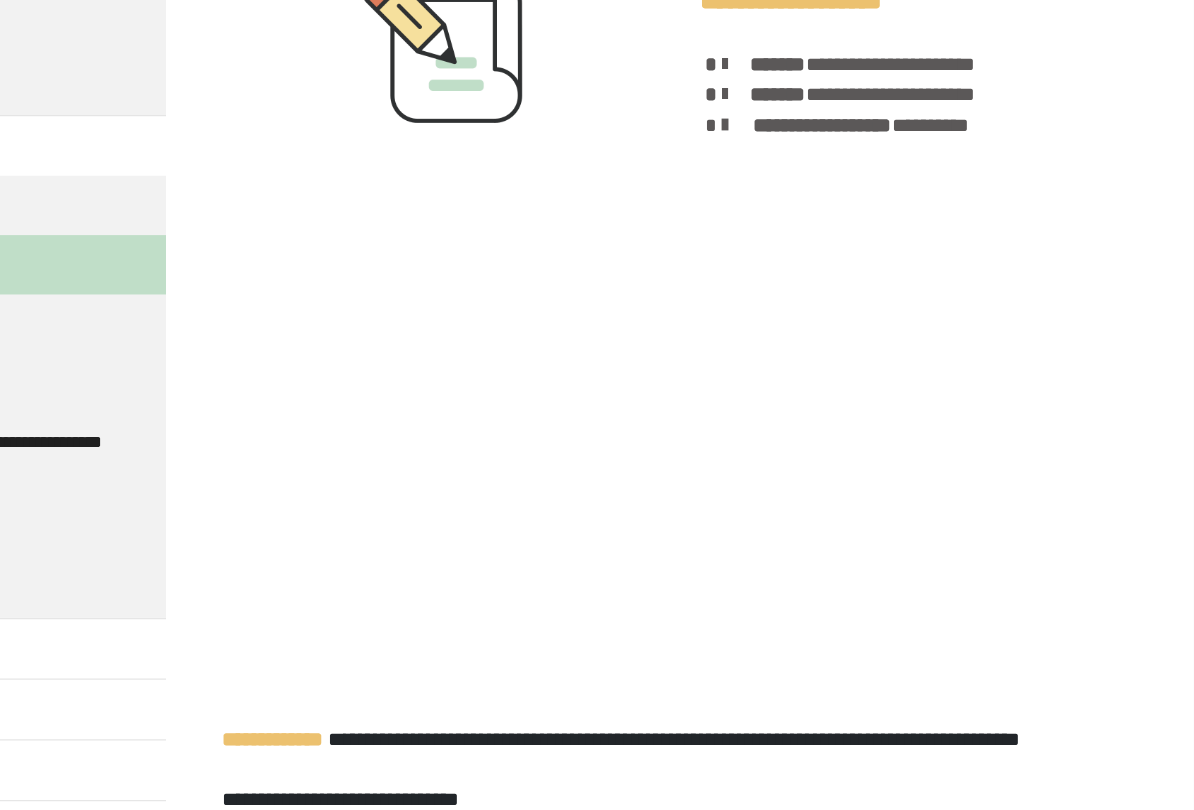 click on "**********" at bounding box center [900, 268] 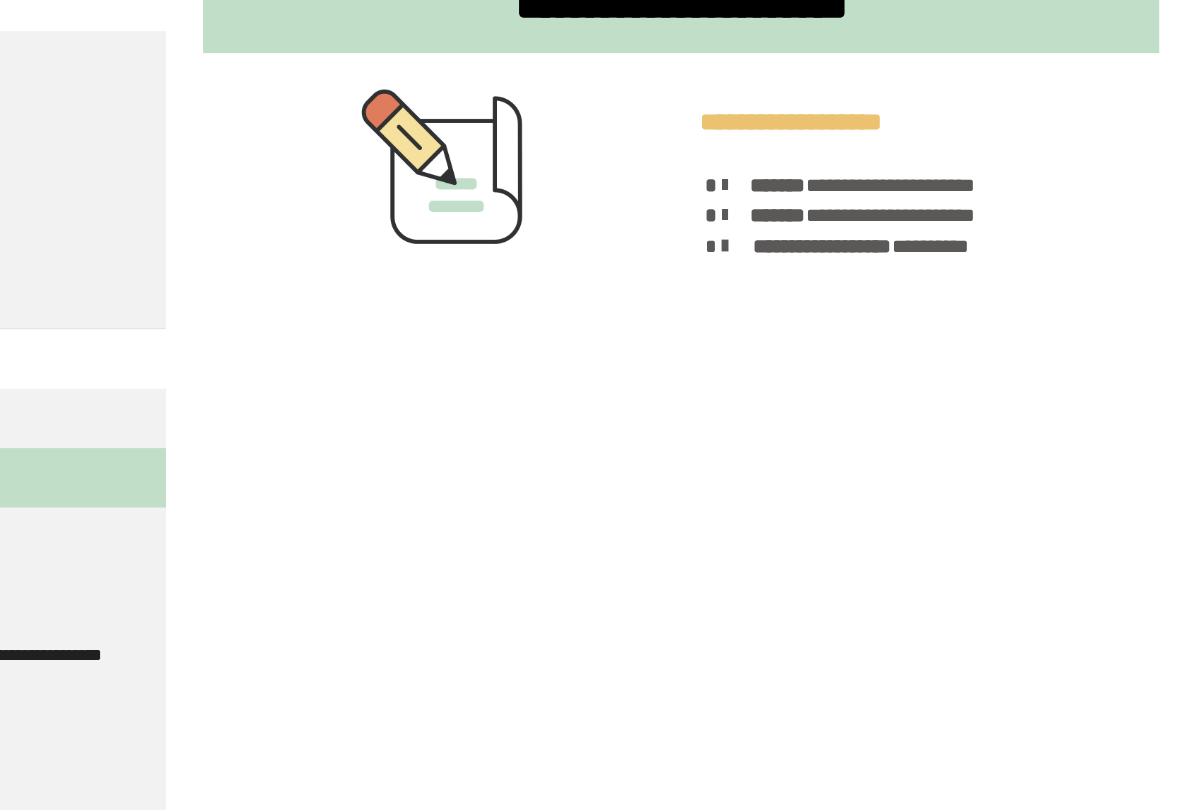 scroll, scrollTop: 408, scrollLeft: 0, axis: vertical 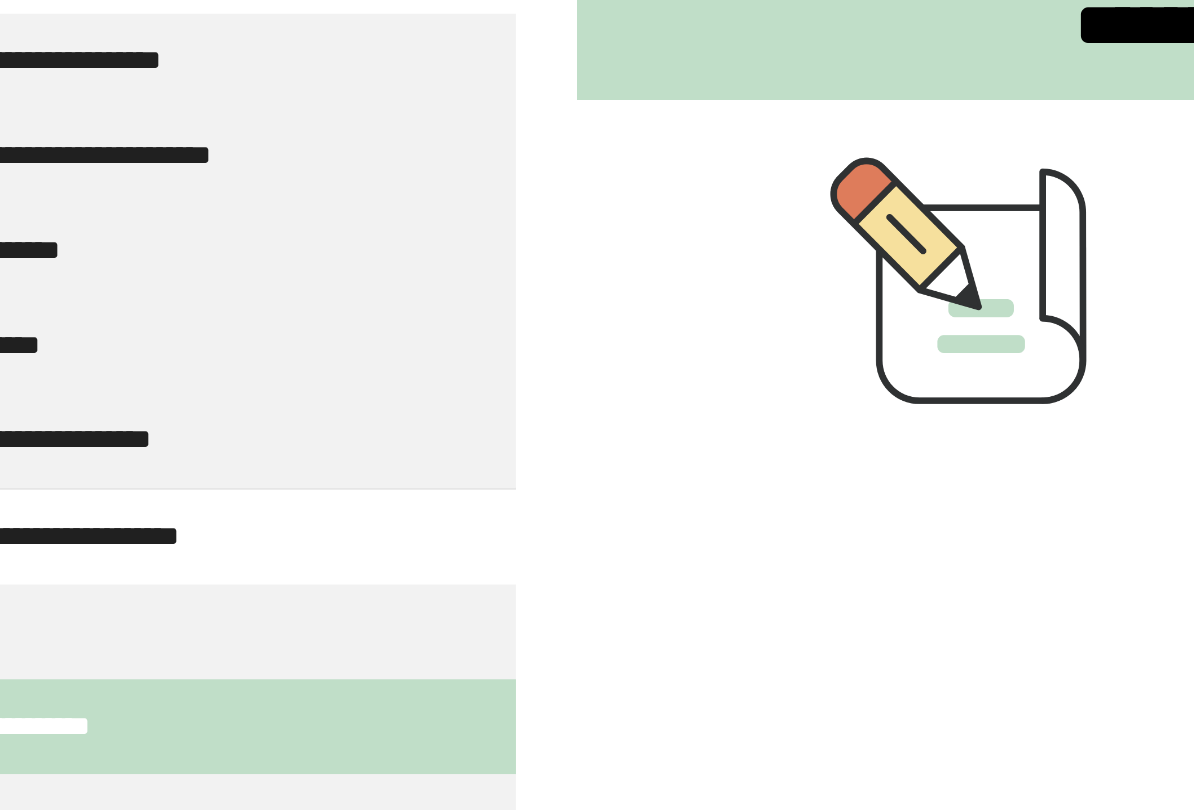click on "**********" at bounding box center [203, 284] 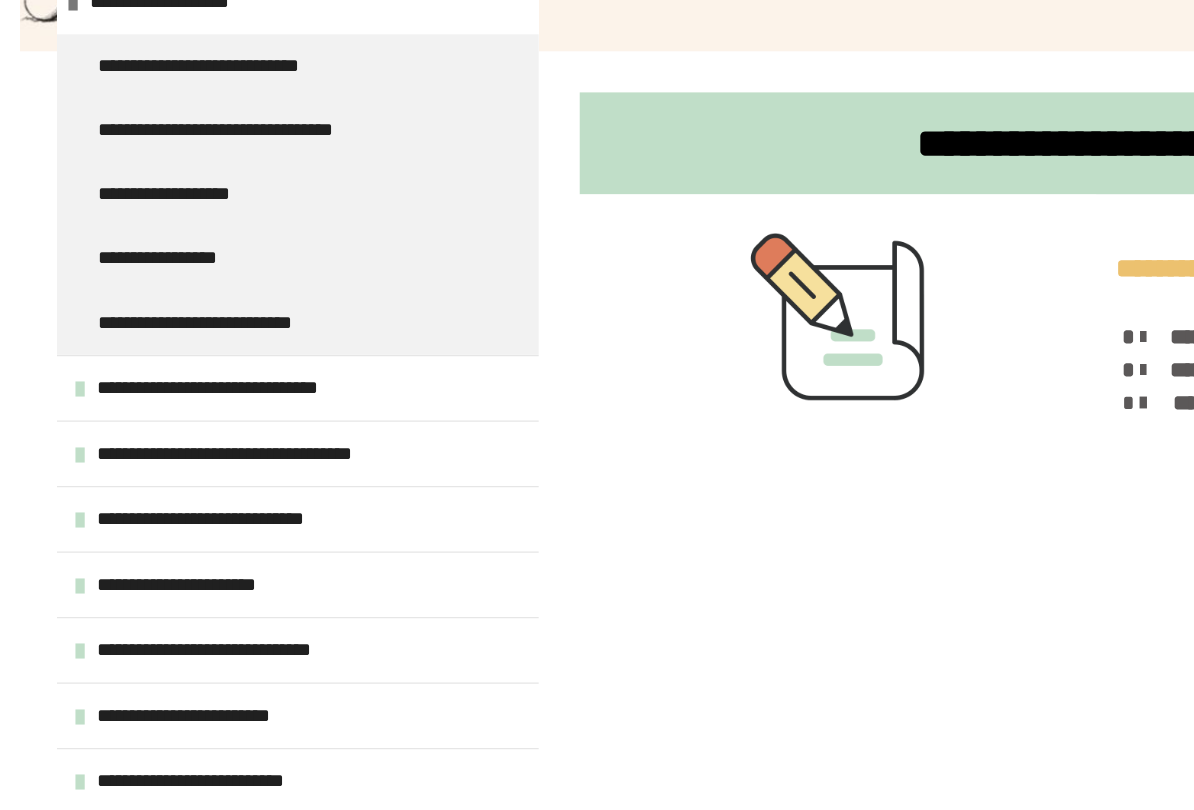 scroll, scrollTop: 109, scrollLeft: 0, axis: vertical 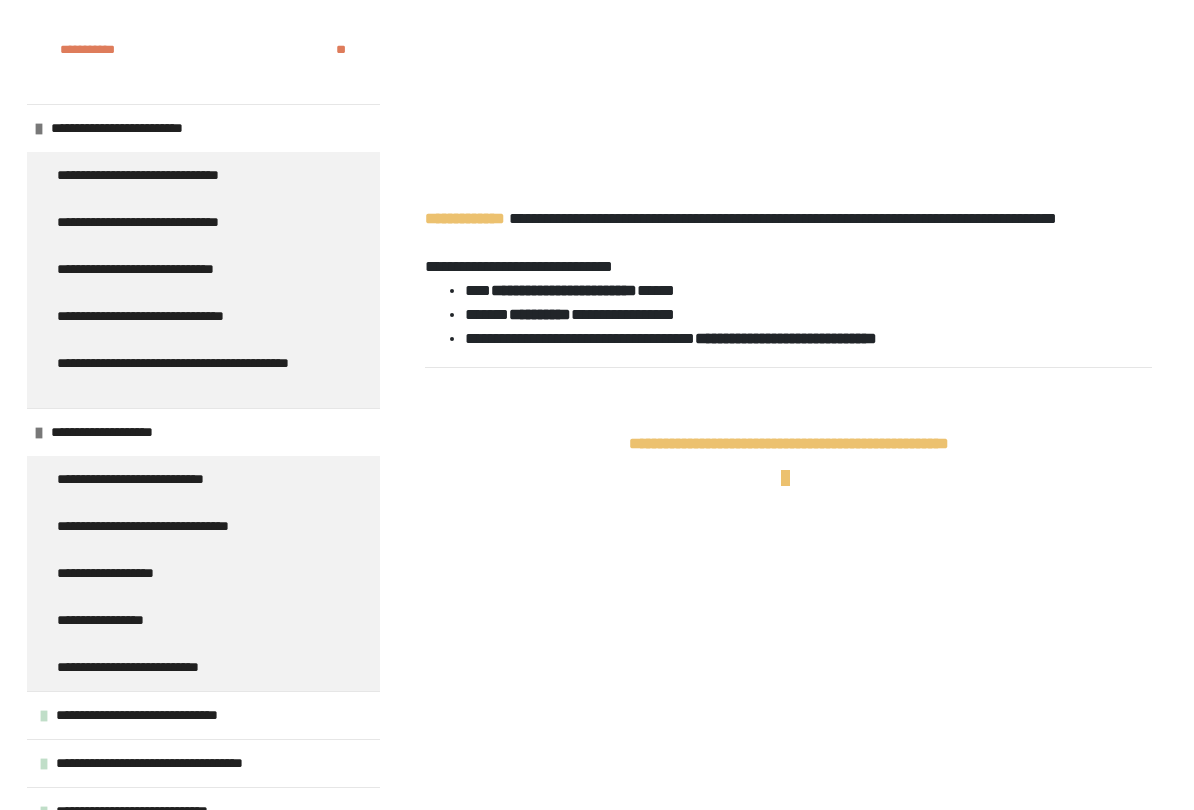 click on "**********" at bounding box center (128, 573) 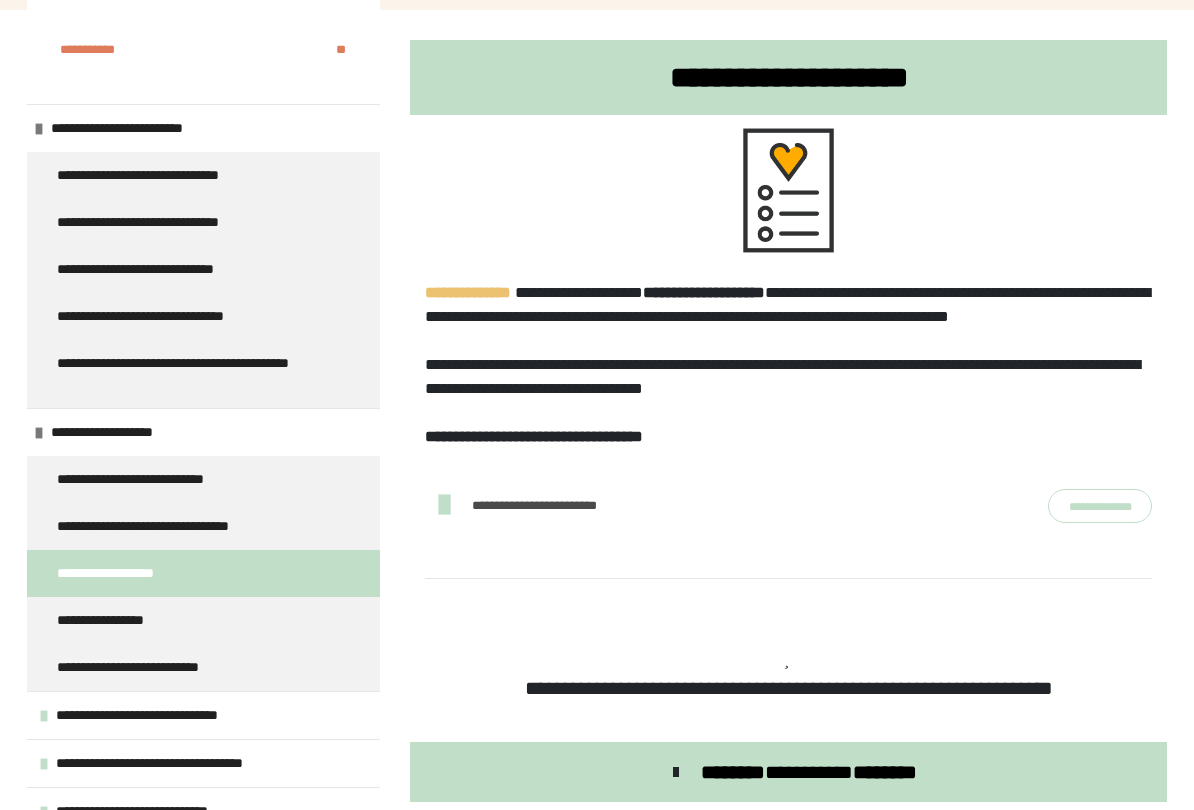 click on "**********" at bounding box center (184, 526) 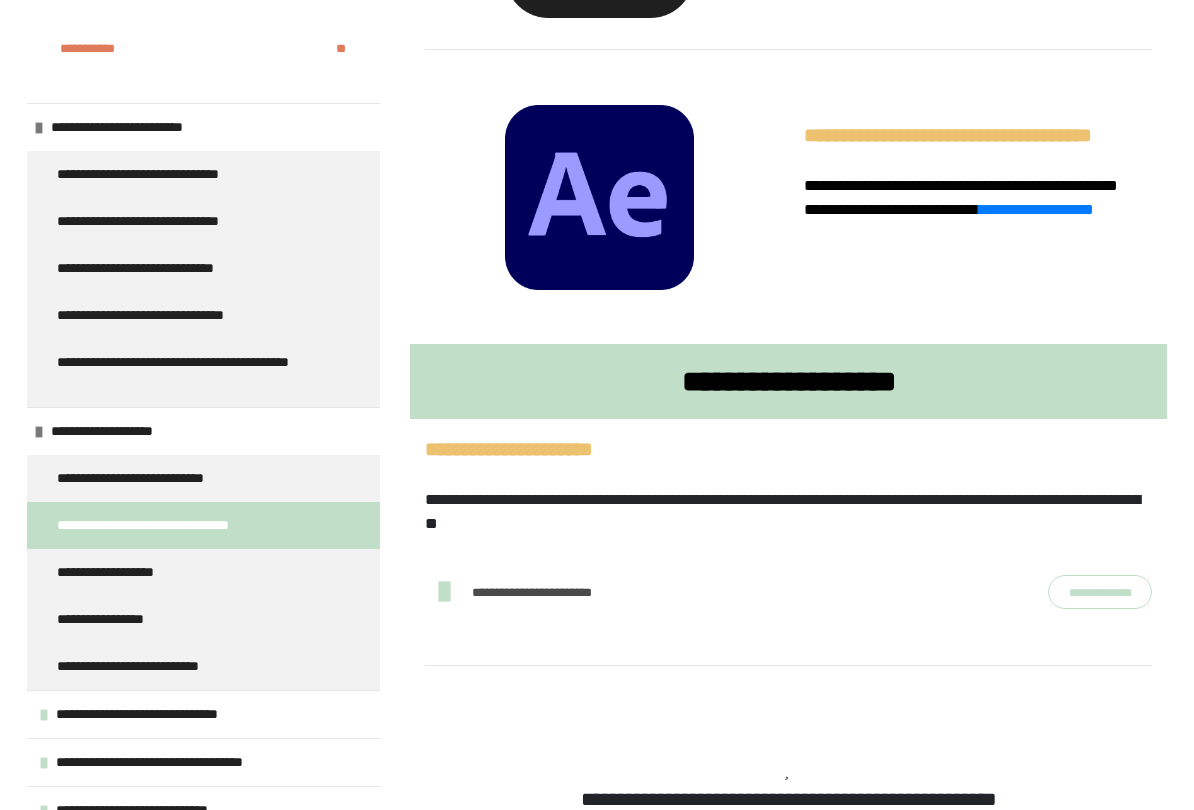 scroll, scrollTop: 1882, scrollLeft: 0, axis: vertical 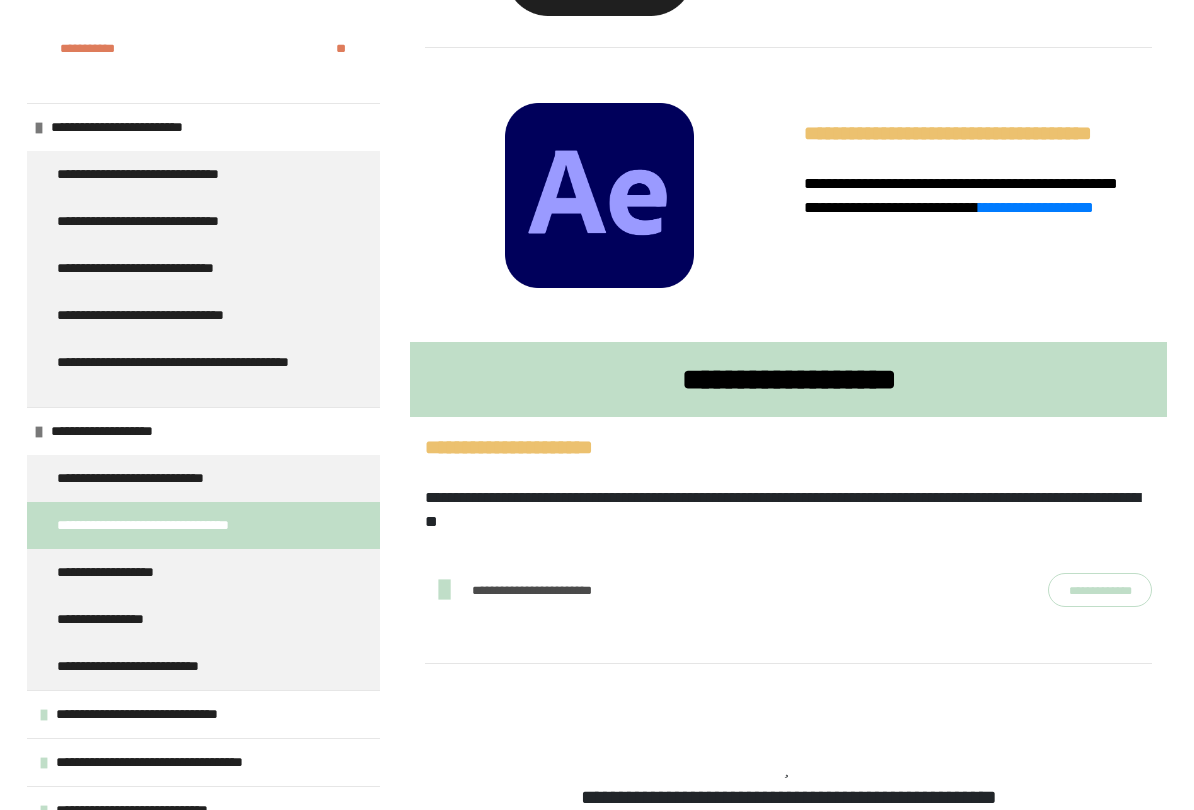 click on "**********" at bounding box center [560, 591] 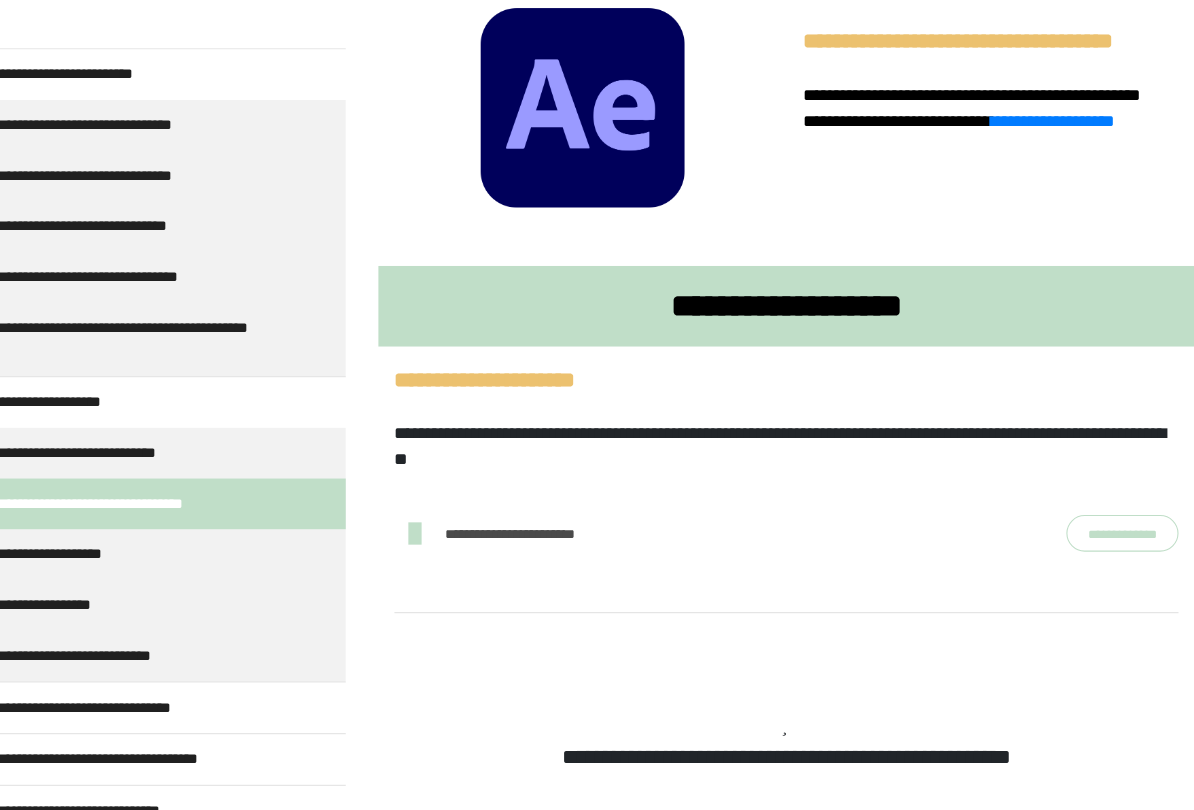 scroll, scrollTop: 1920, scrollLeft: 0, axis: vertical 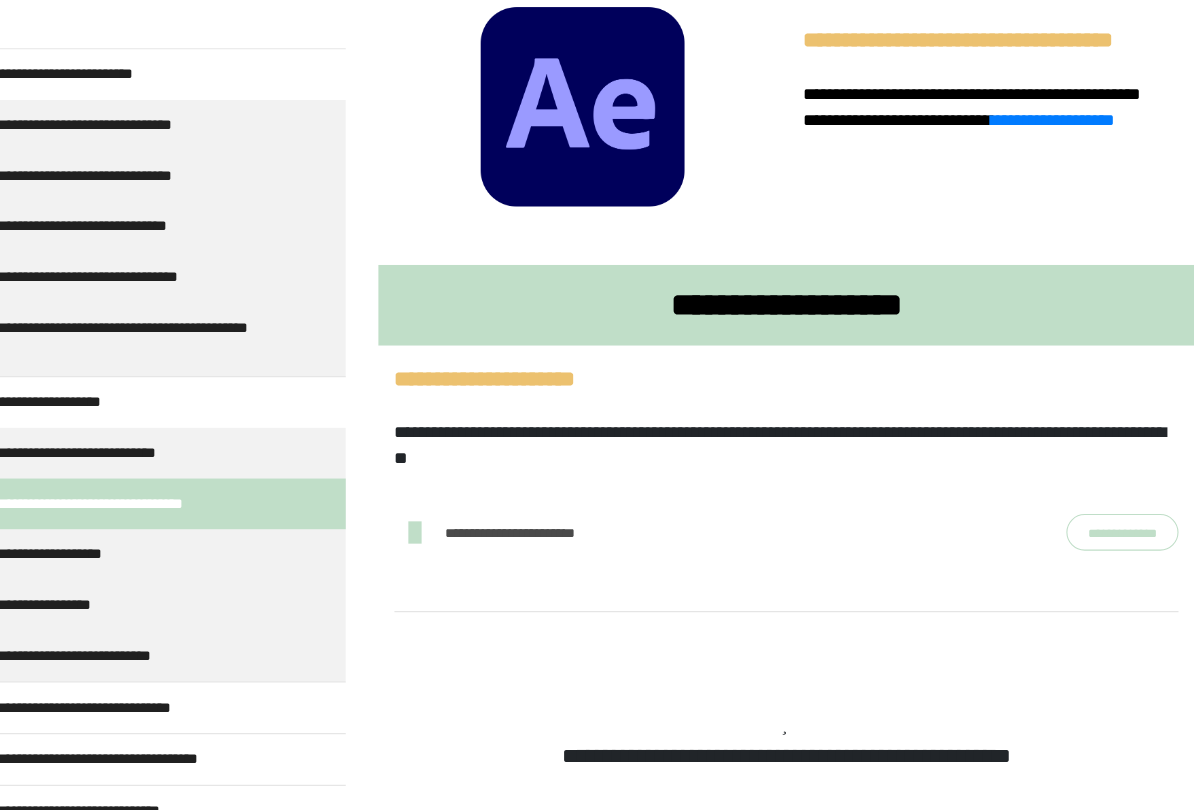 click on "**********" at bounding box center [1100, 553] 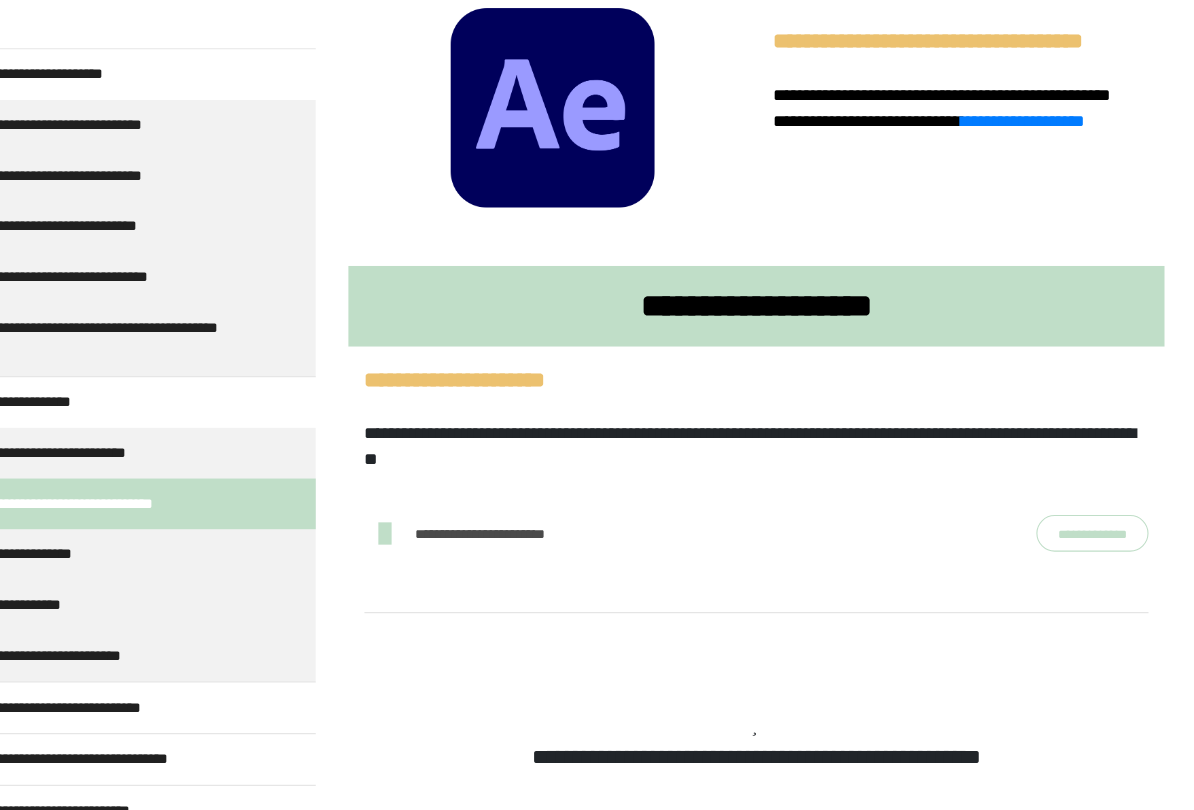 click on "**********" at bounding box center [978, 133] 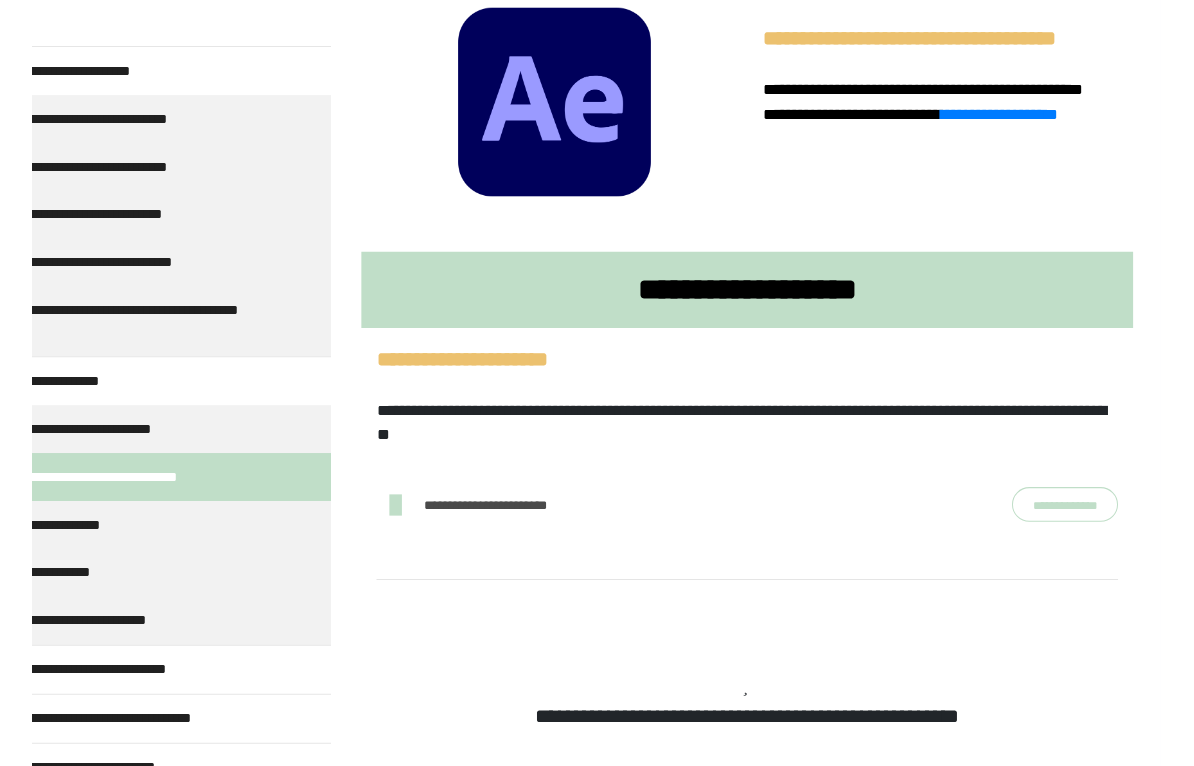scroll, scrollTop: 1860, scrollLeft: 0, axis: vertical 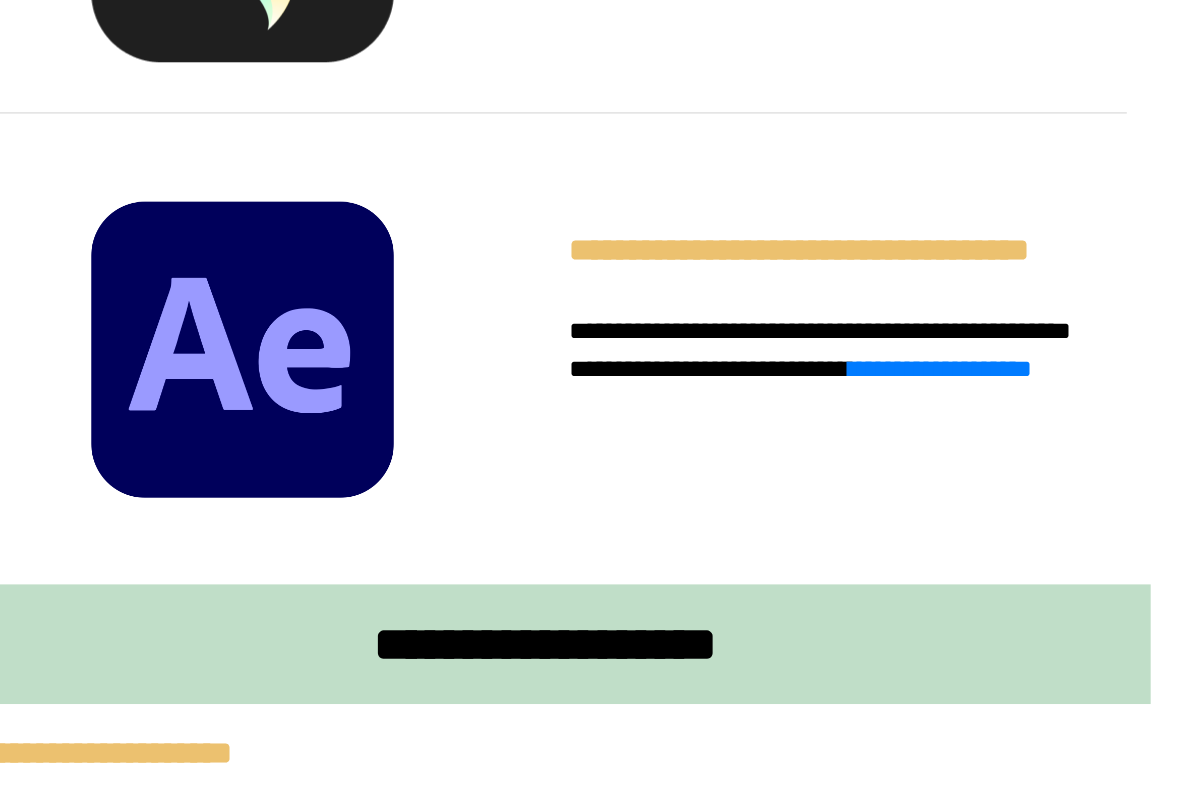 click on "**********" at bounding box center [1036, 230] 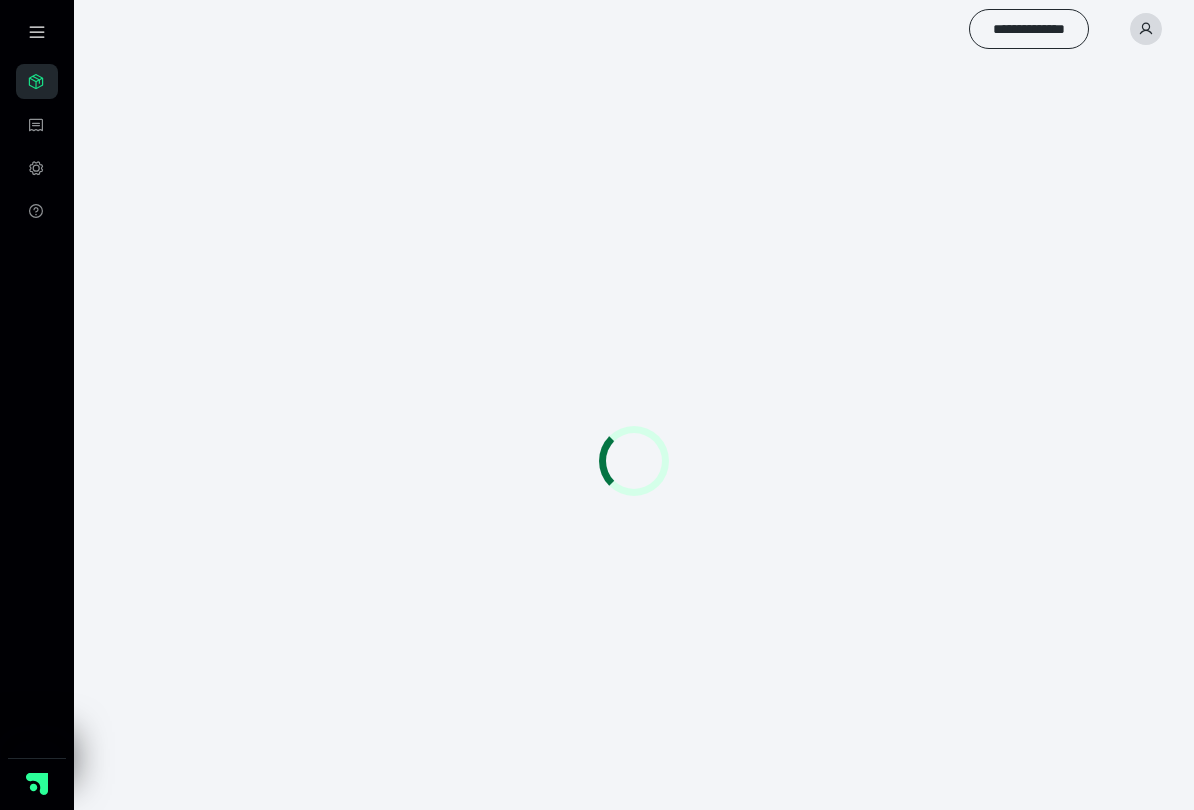 scroll, scrollTop: 360, scrollLeft: 448, axis: both 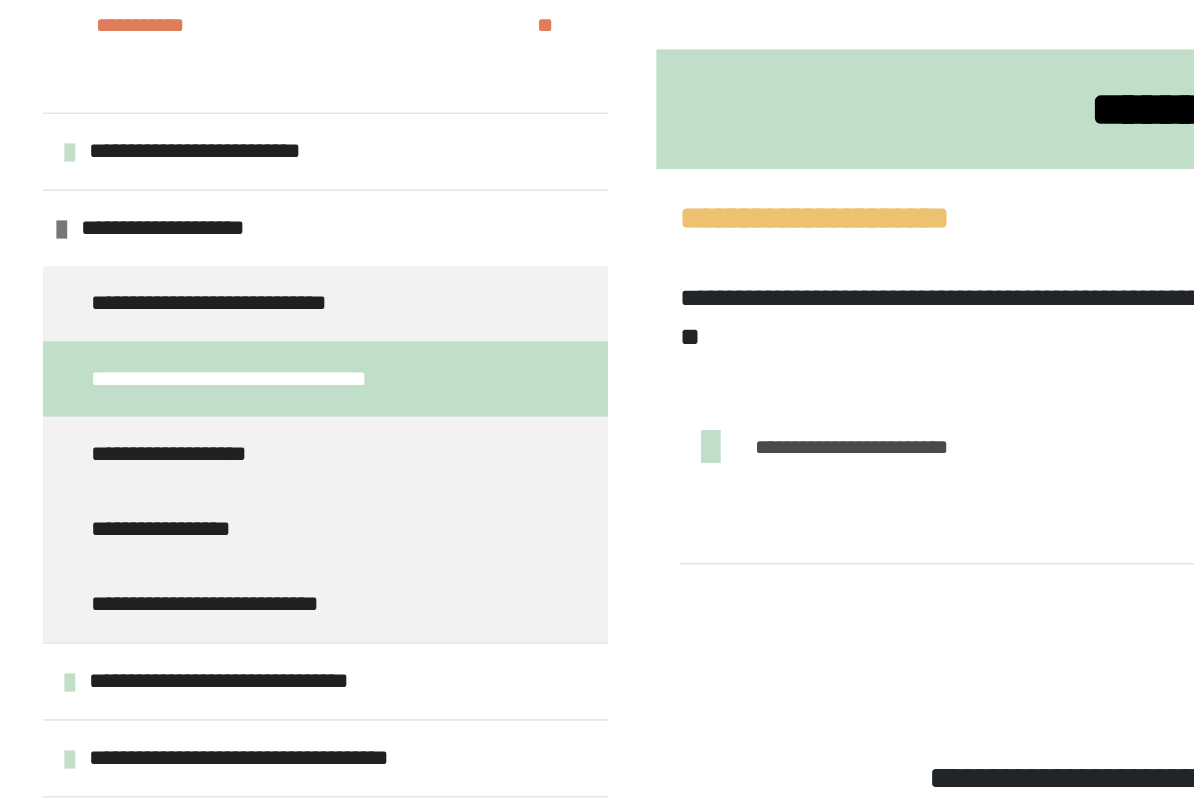 click on "**********" at bounding box center [128, 317] 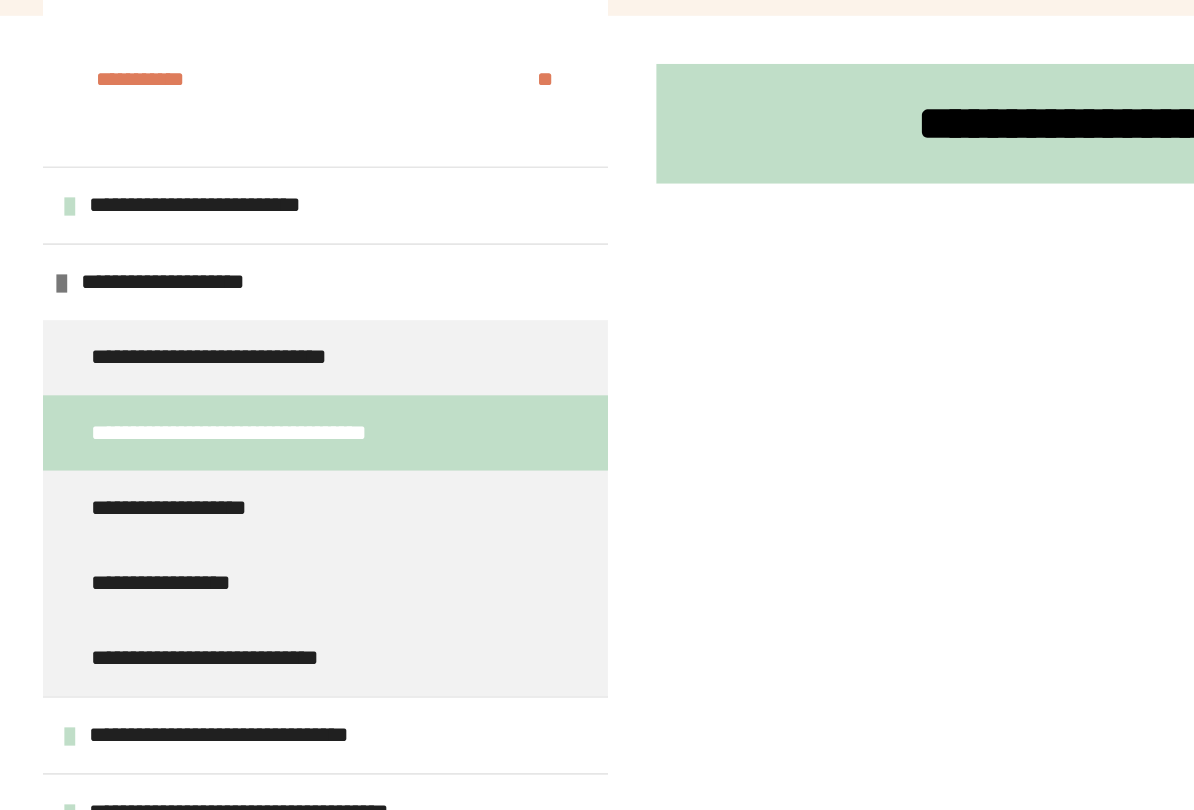 scroll, scrollTop: 360, scrollLeft: 0, axis: vertical 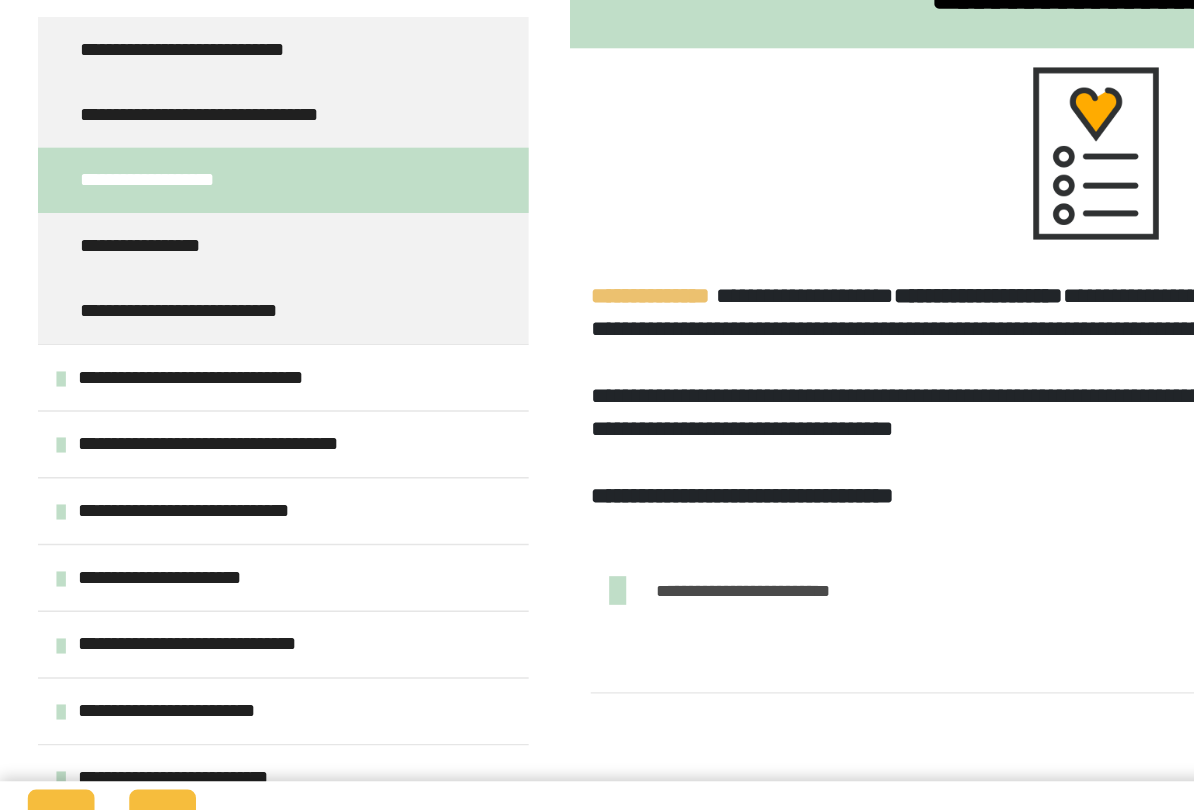 click on "**********" at bounding box center [170, 459] 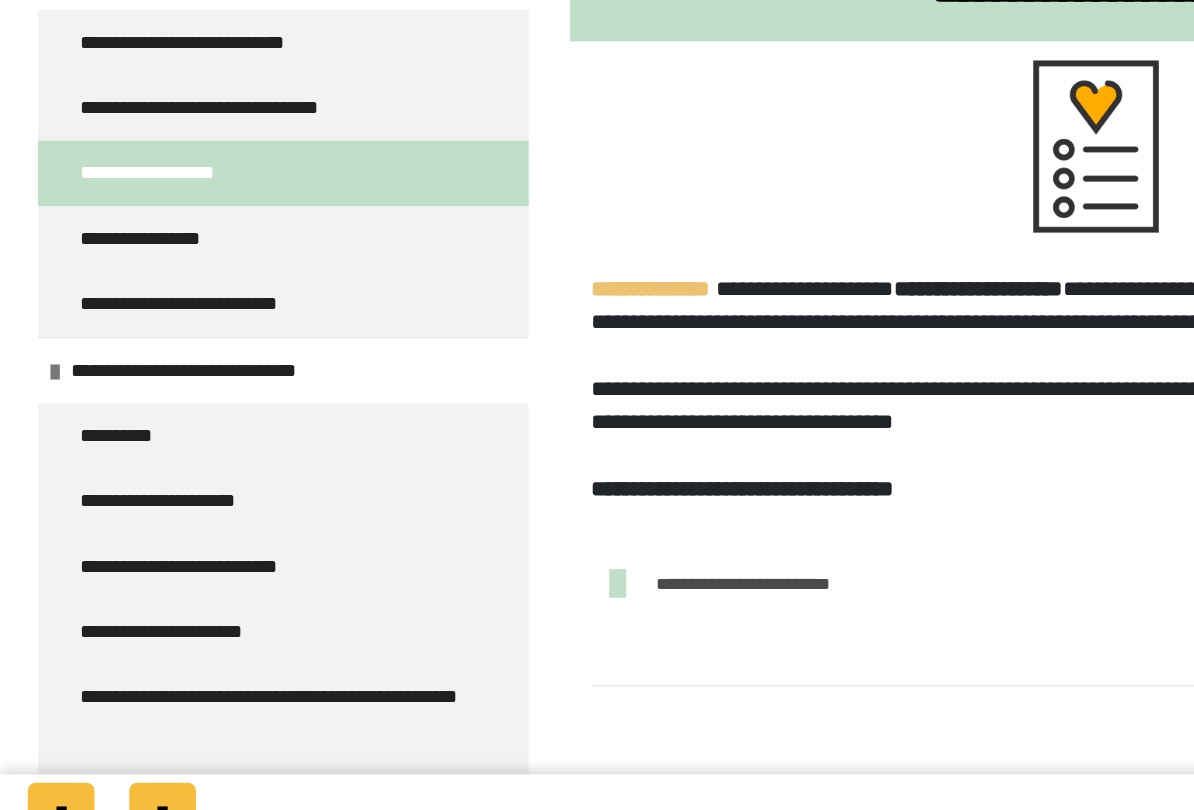 click on "**********" at bounding box center [150, 553] 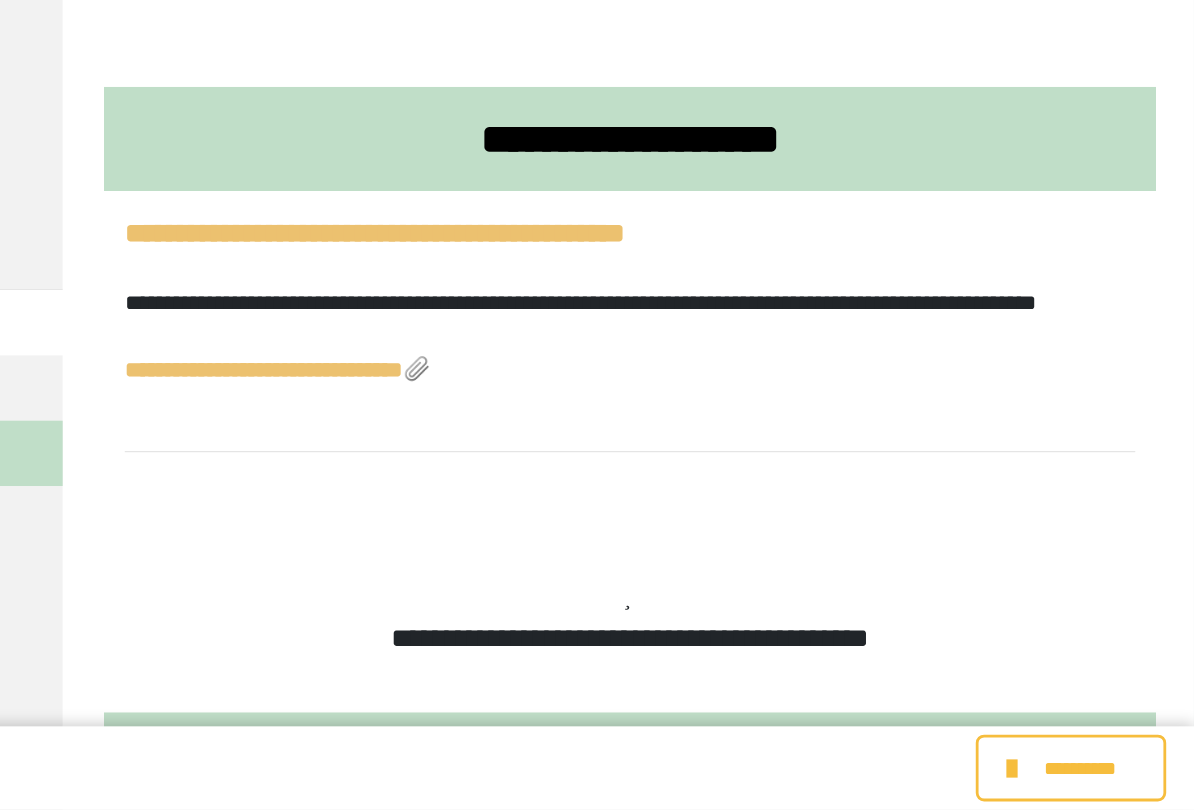 scroll, scrollTop: 1530, scrollLeft: 0, axis: vertical 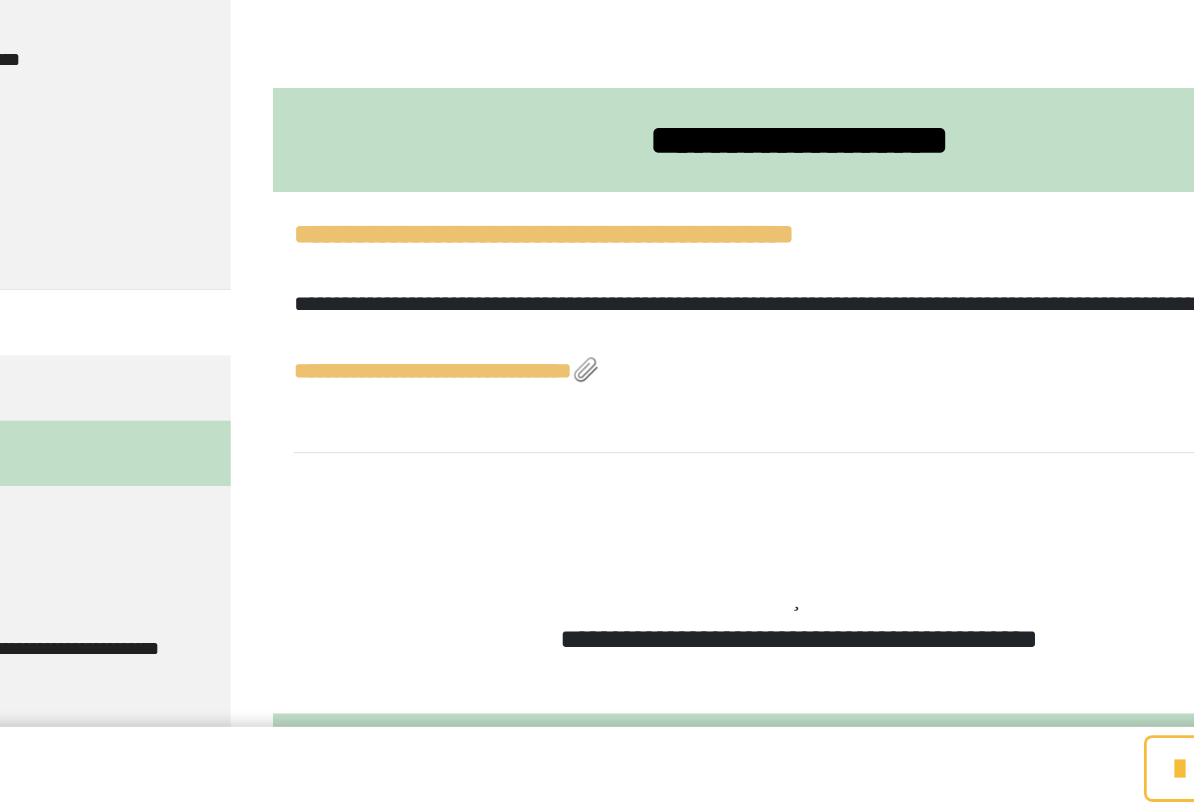 click on "**********" at bounding box center [525, 493] 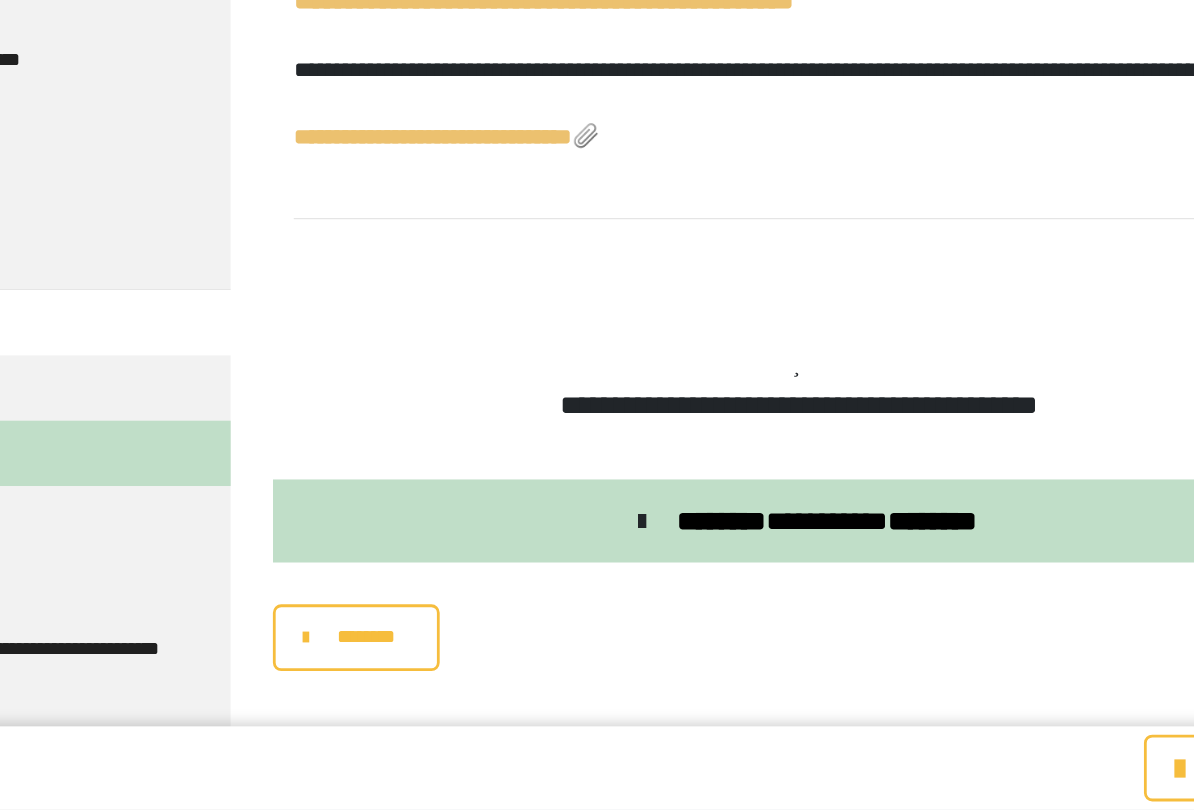 scroll, scrollTop: 1722, scrollLeft: 0, axis: vertical 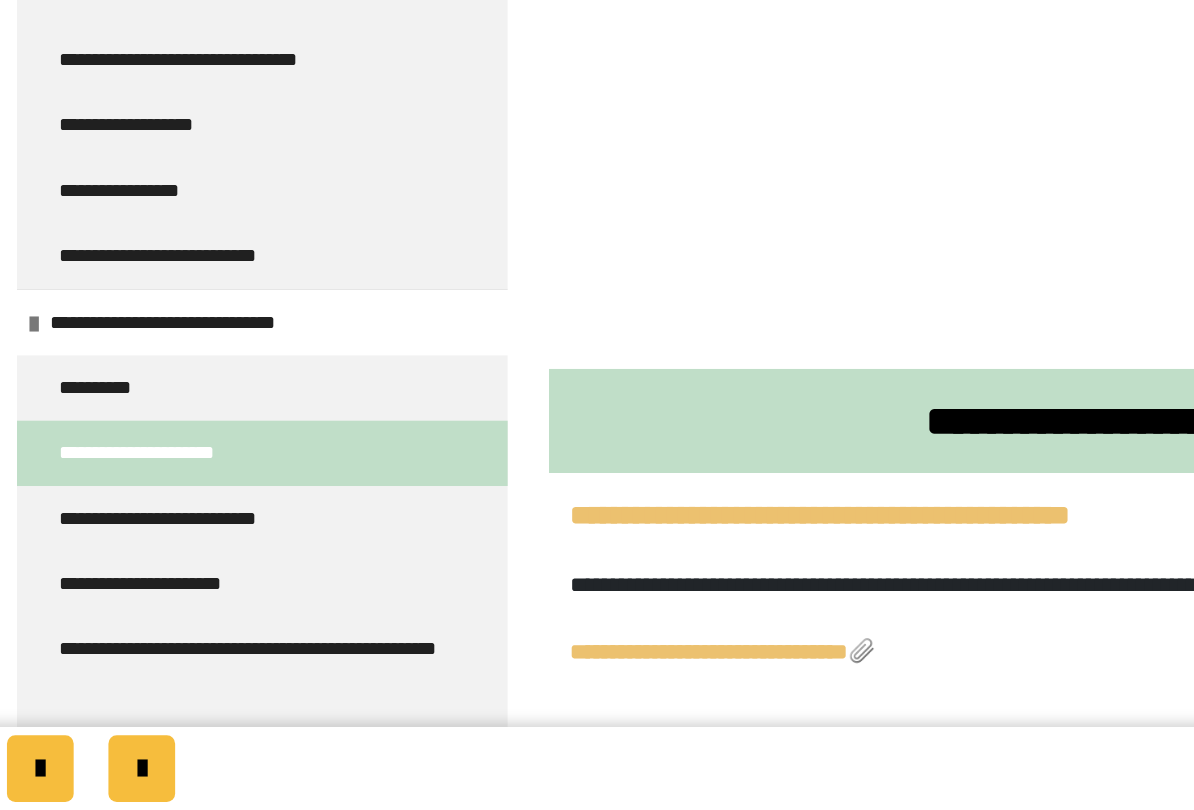 click on "**********" at bounding box center (163, 600) 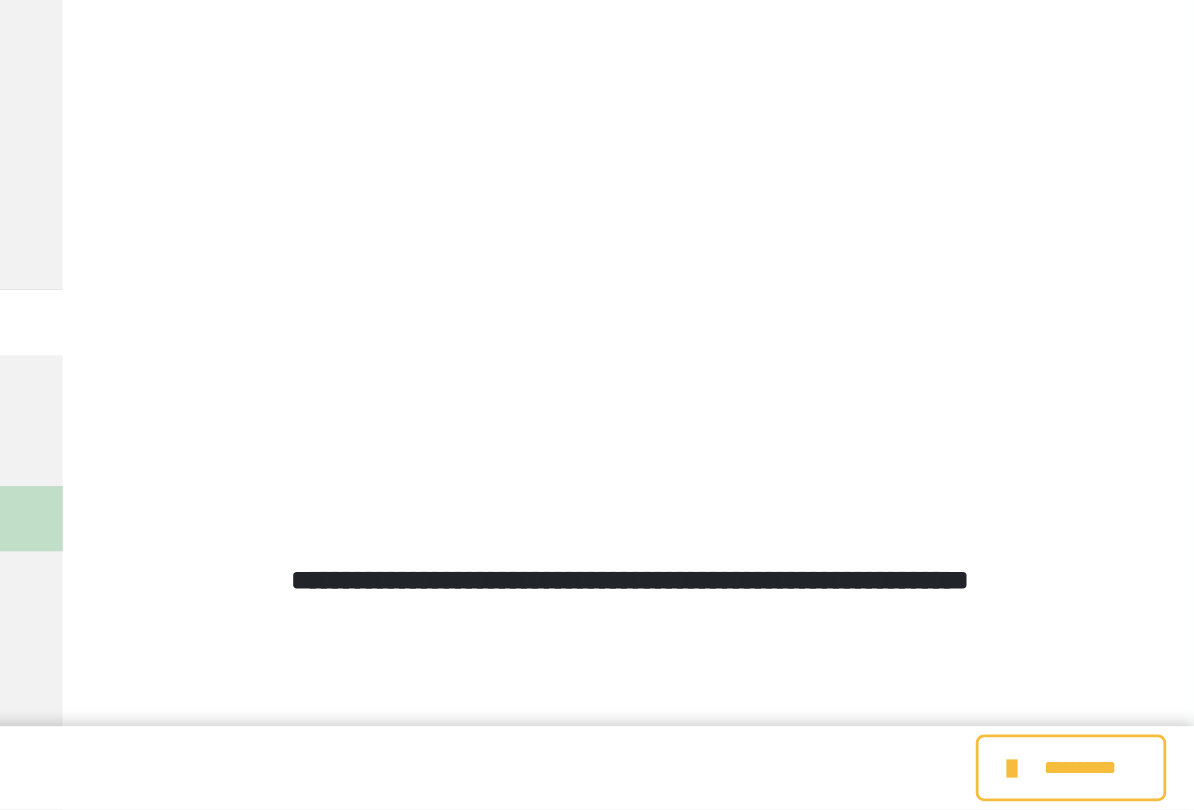 scroll, scrollTop: 640, scrollLeft: 0, axis: vertical 